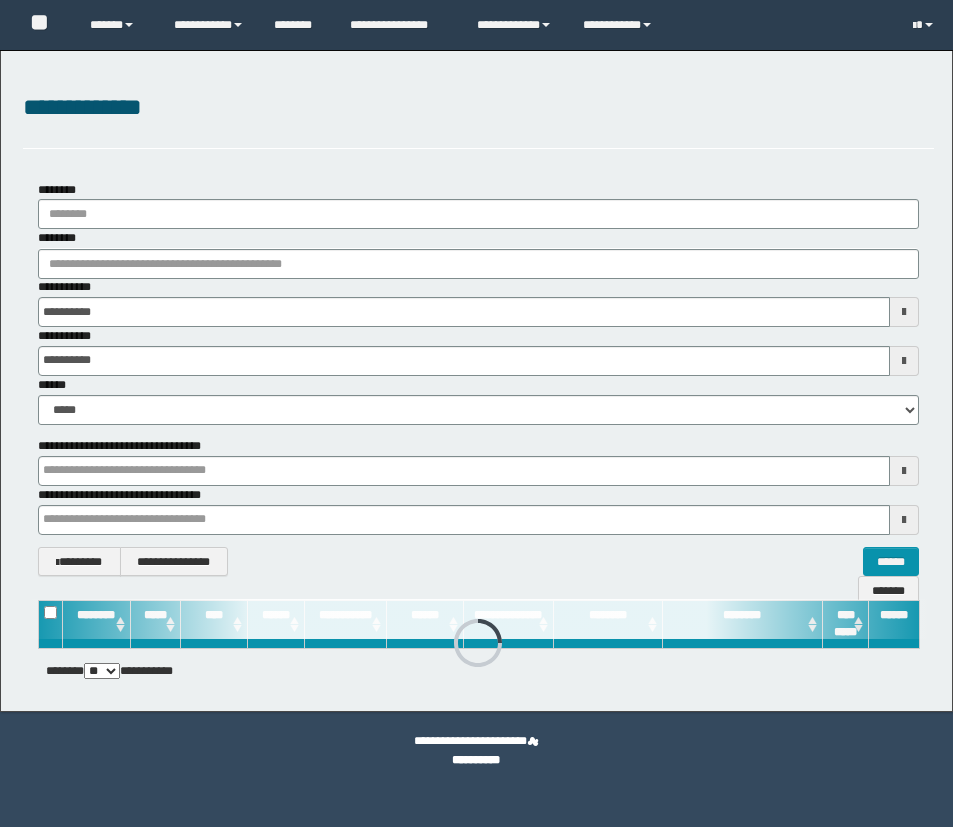 scroll, scrollTop: 0, scrollLeft: 0, axis: both 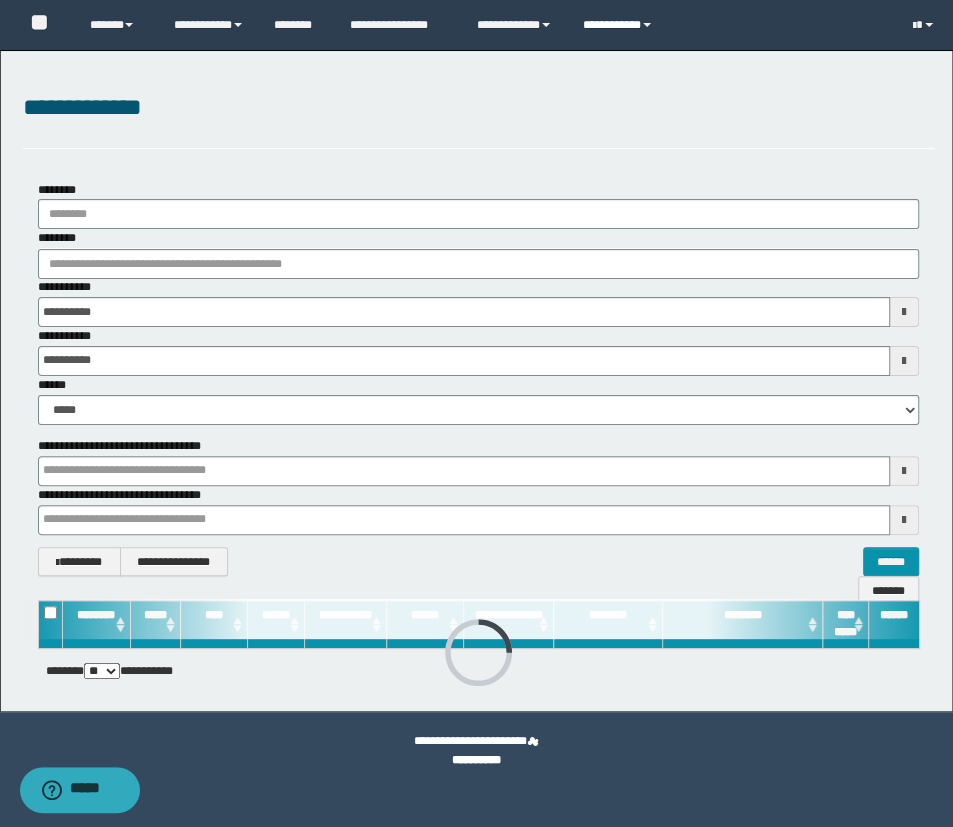 click on "**********" at bounding box center (620, 25) 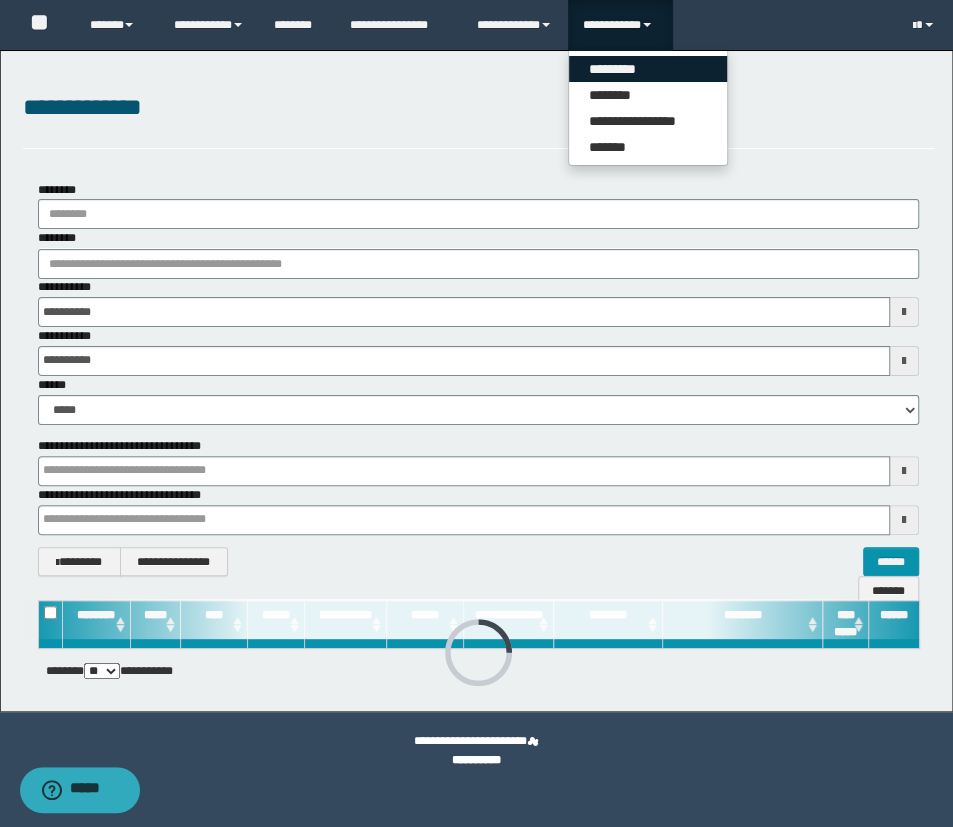 click on "*********" at bounding box center [648, 69] 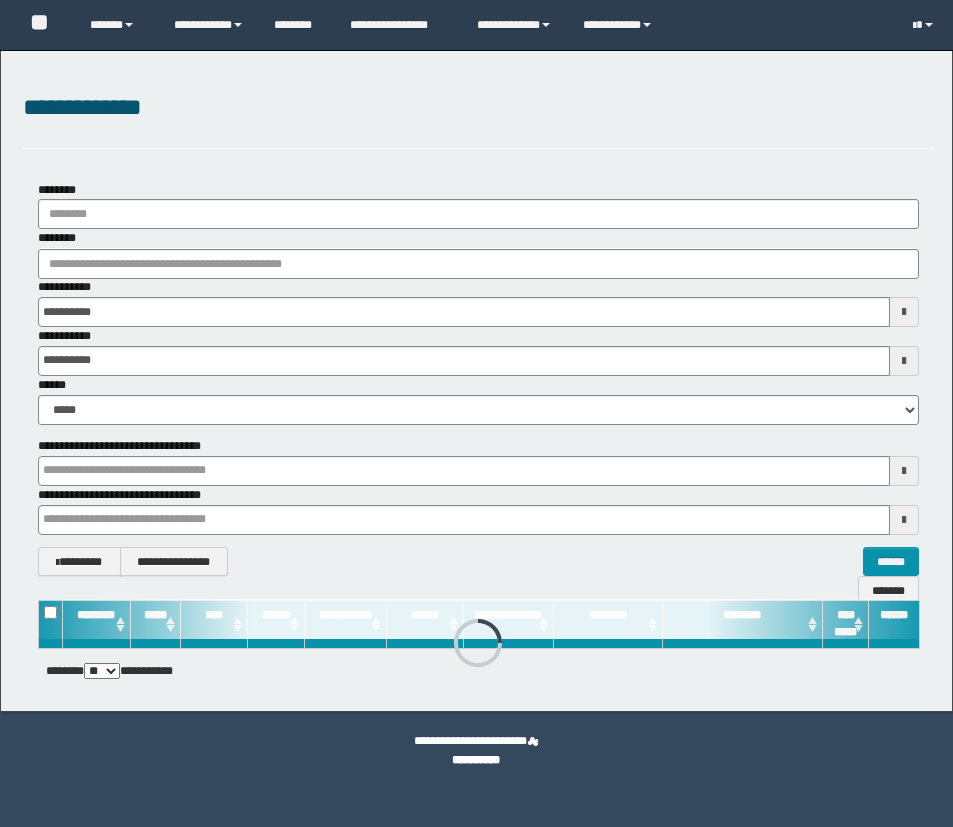 scroll, scrollTop: 0, scrollLeft: 0, axis: both 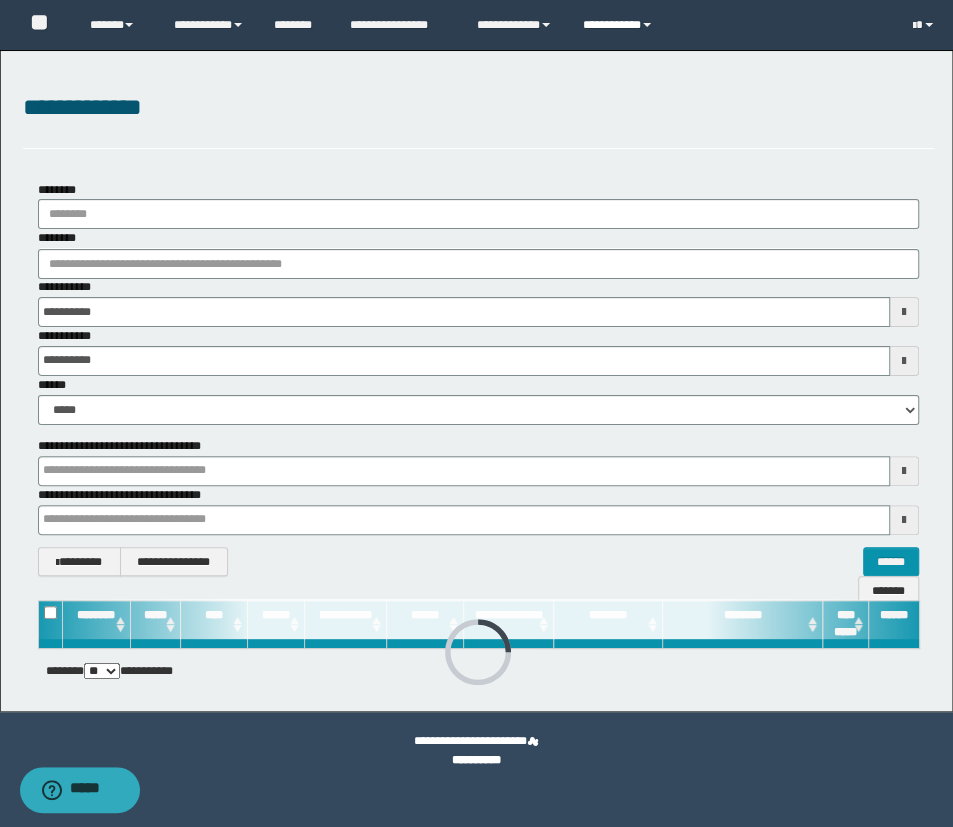click on "**********" at bounding box center (620, 25) 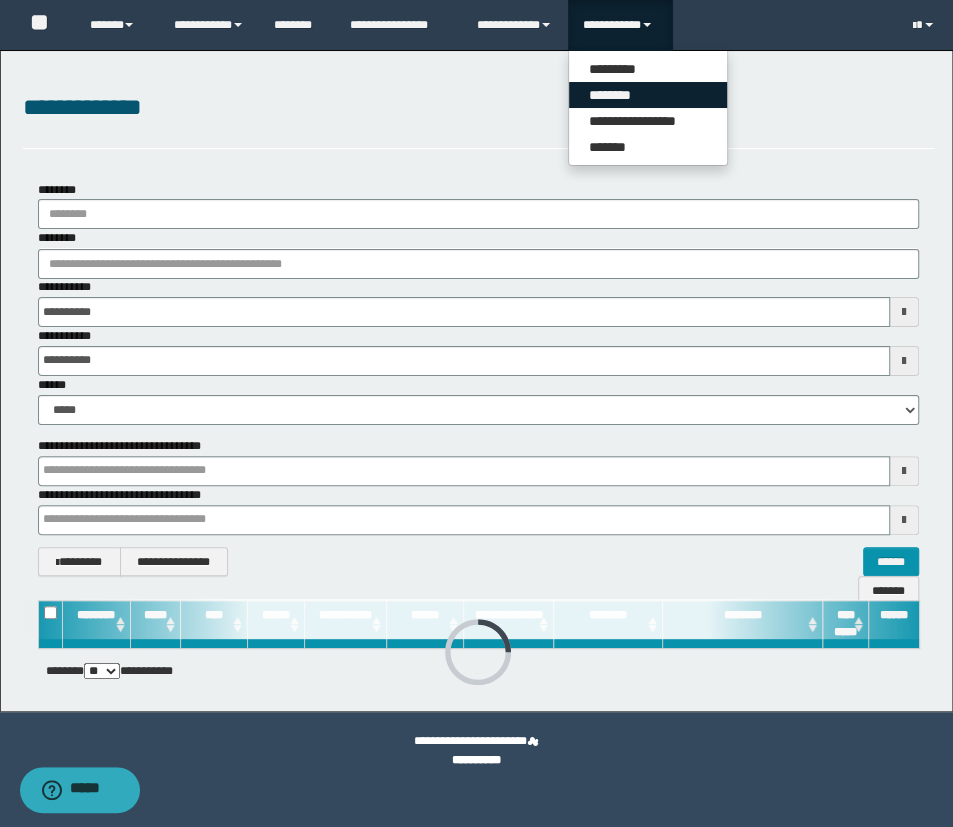click on "********" at bounding box center [648, 95] 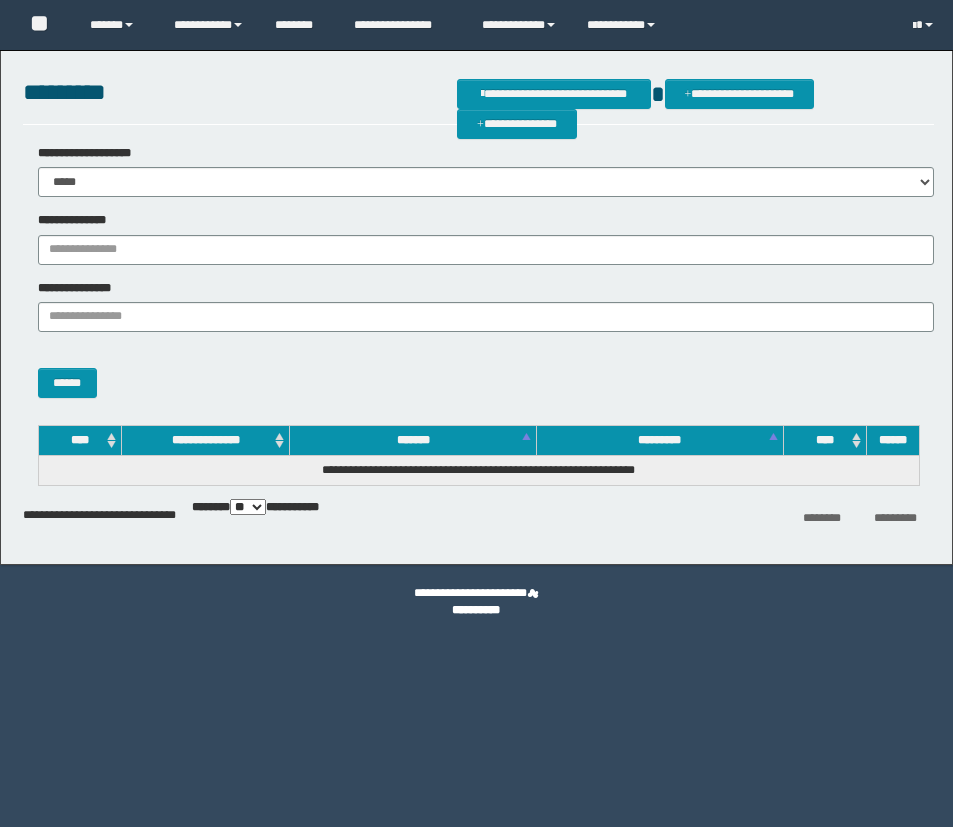 scroll, scrollTop: 0, scrollLeft: 0, axis: both 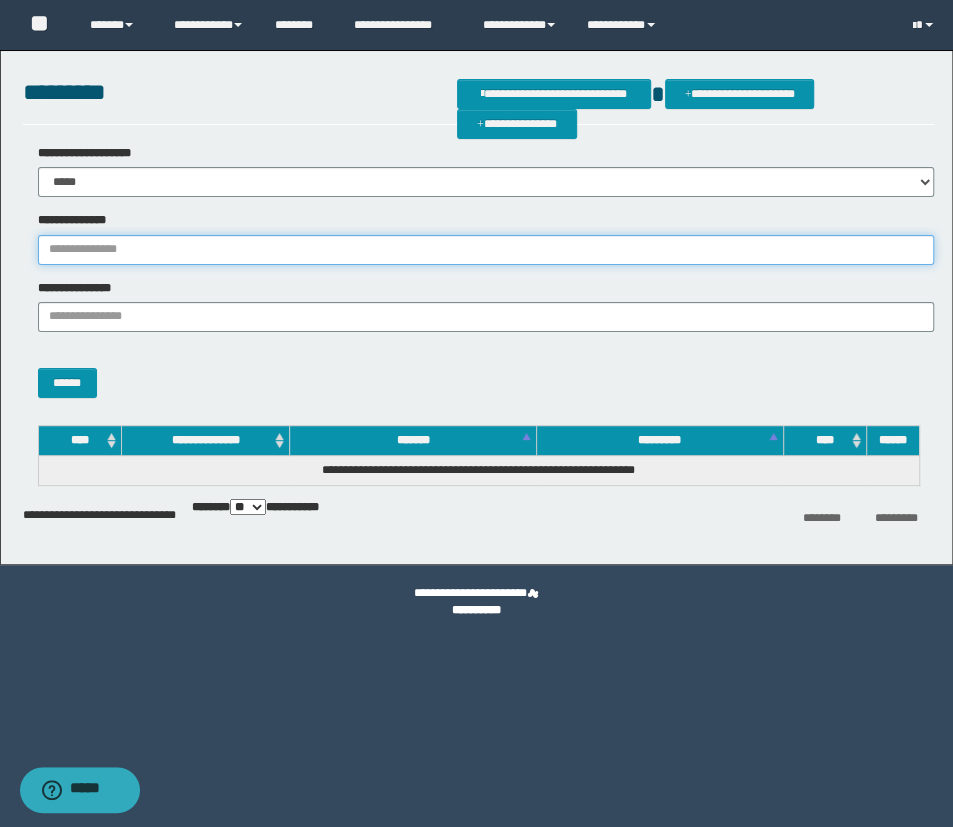 click on "**********" at bounding box center [486, 250] 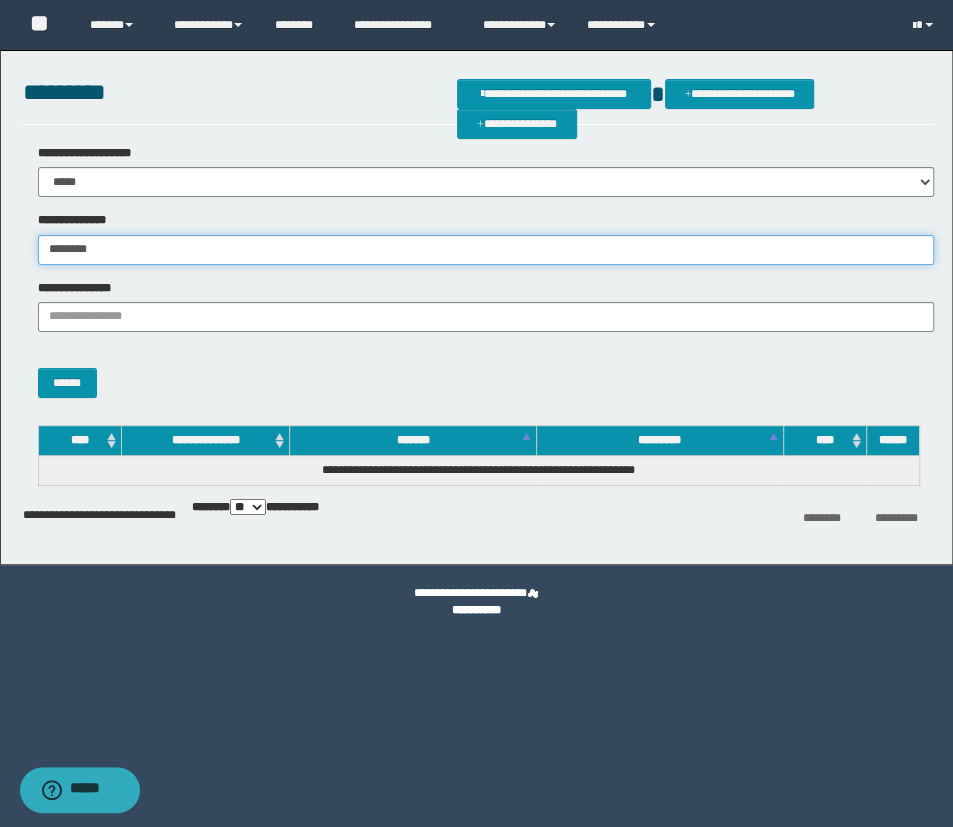 type on "********" 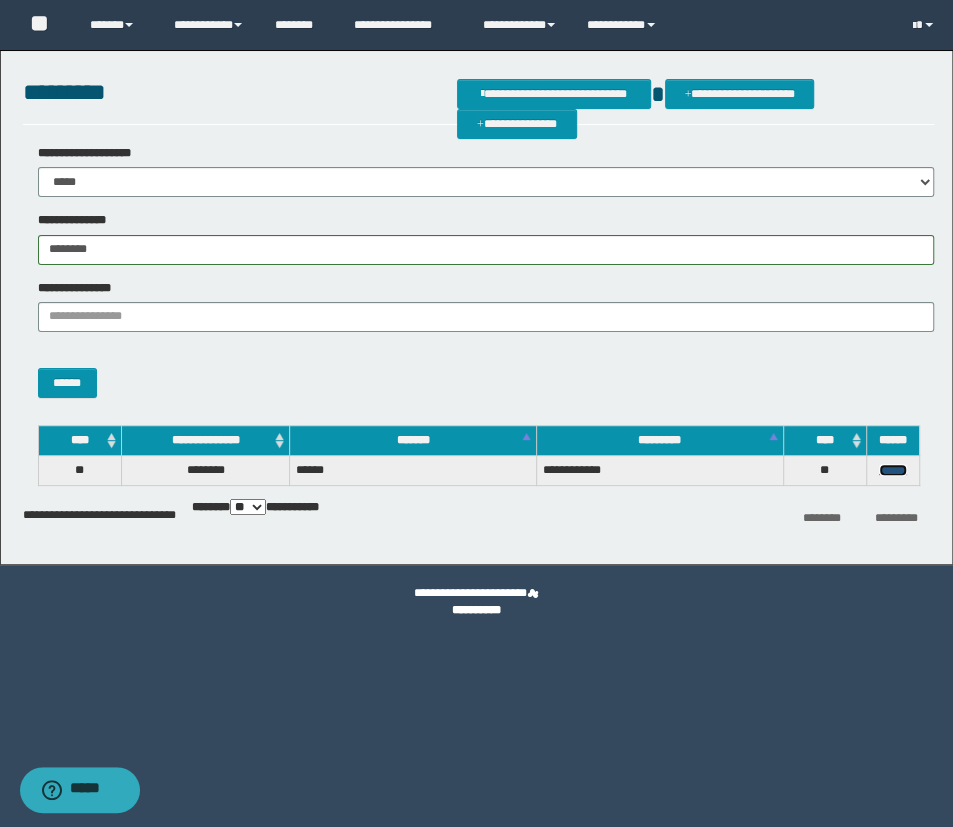 click on "******" at bounding box center (893, 470) 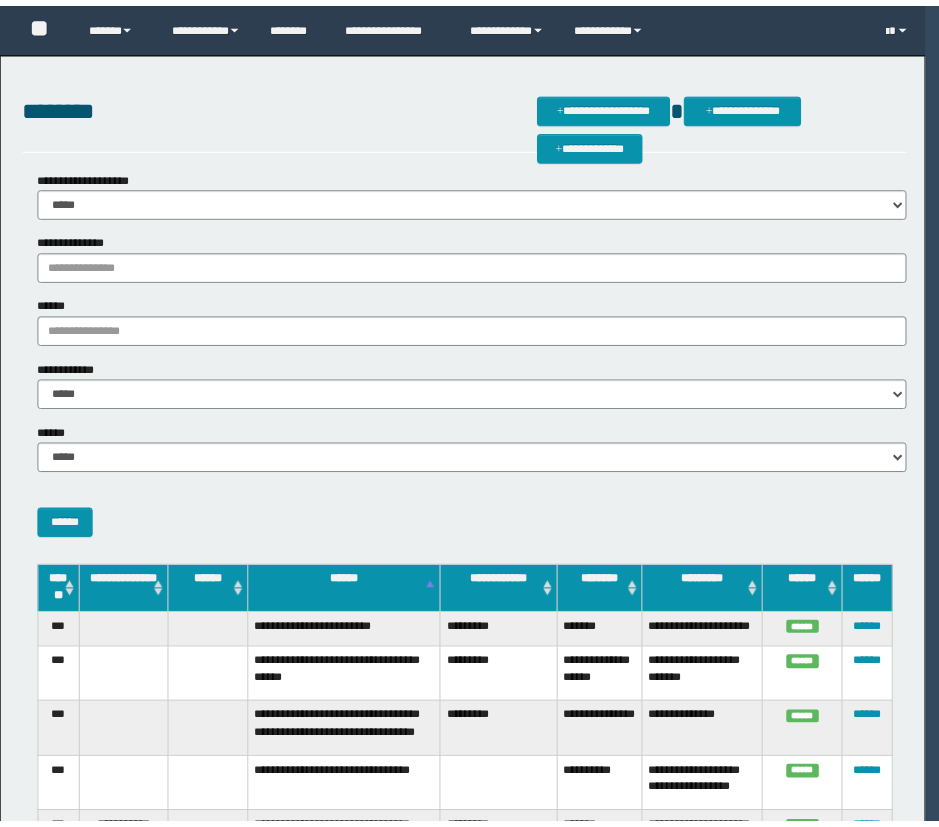 scroll, scrollTop: 0, scrollLeft: 0, axis: both 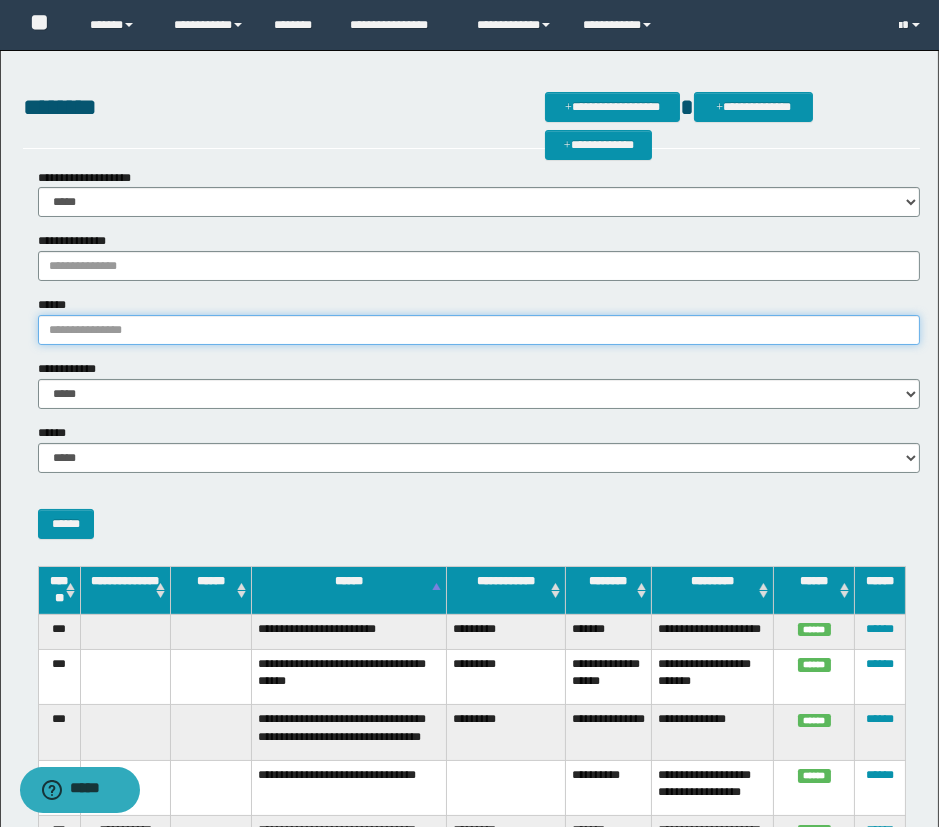 click on "******" at bounding box center [479, 330] 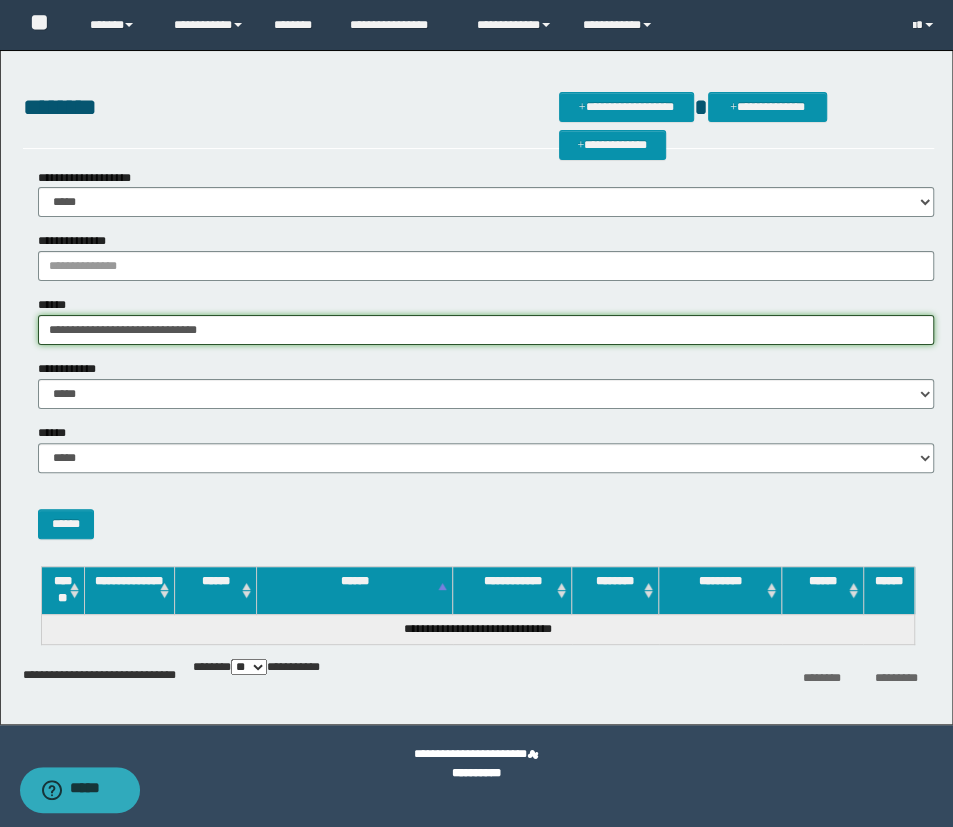 click on "**********" at bounding box center (486, 330) 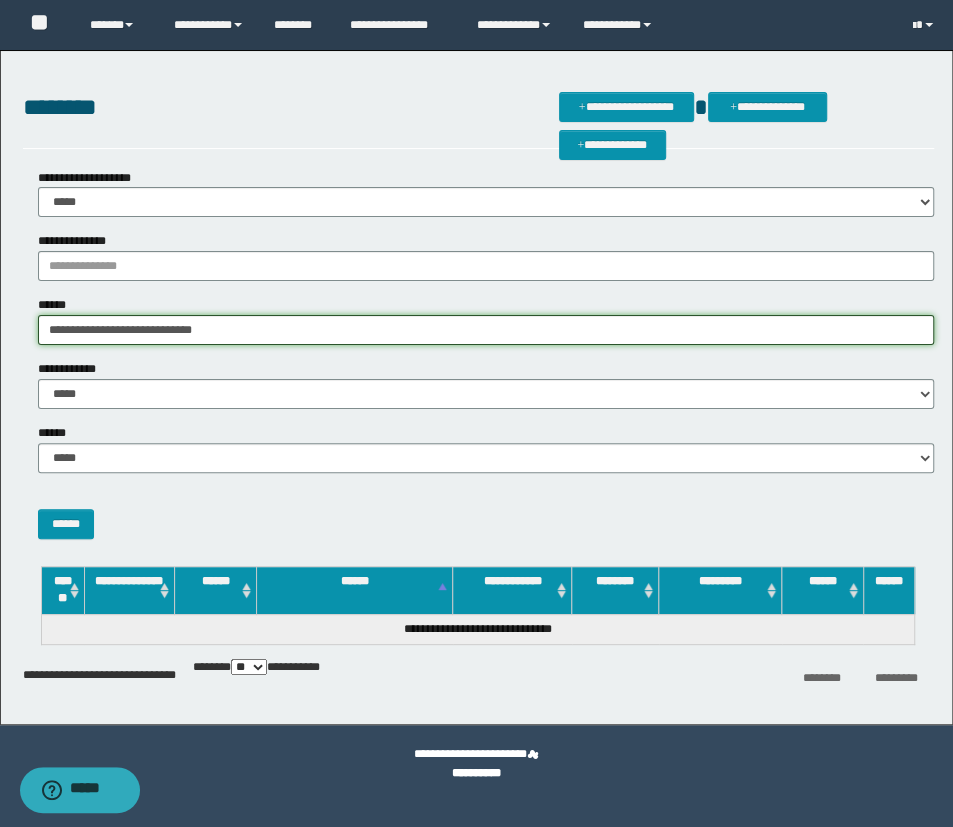drag, startPoint x: 239, startPoint y: 336, endPoint x: 170, endPoint y: 321, distance: 70.61161 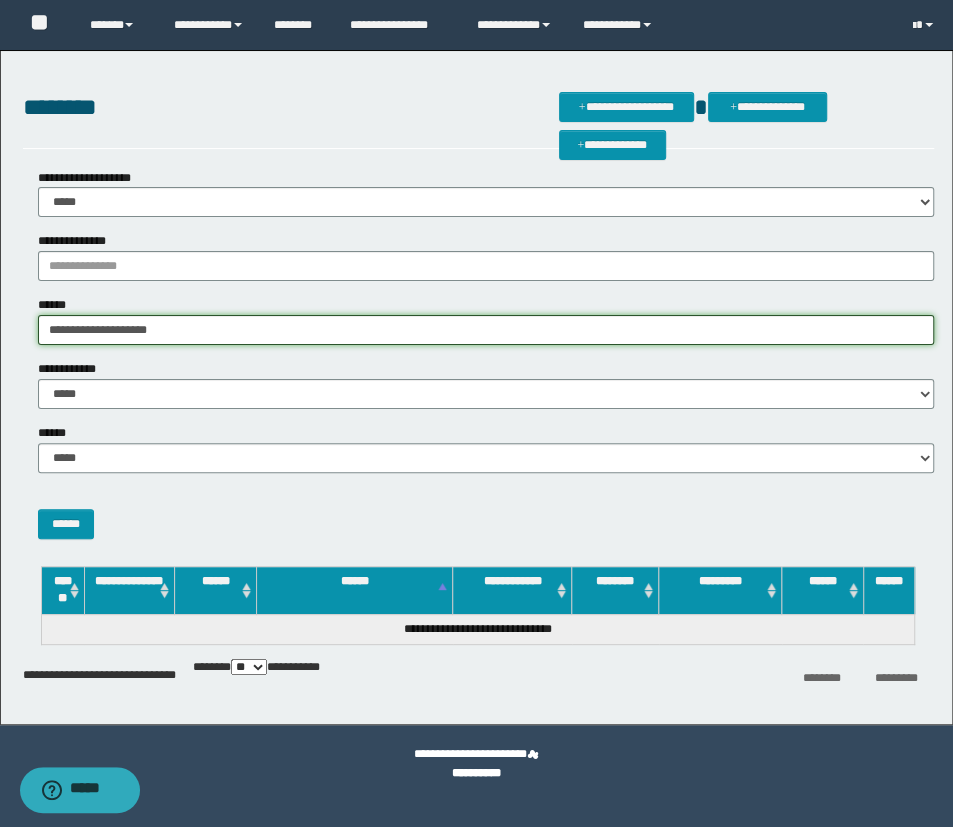 type on "**********" 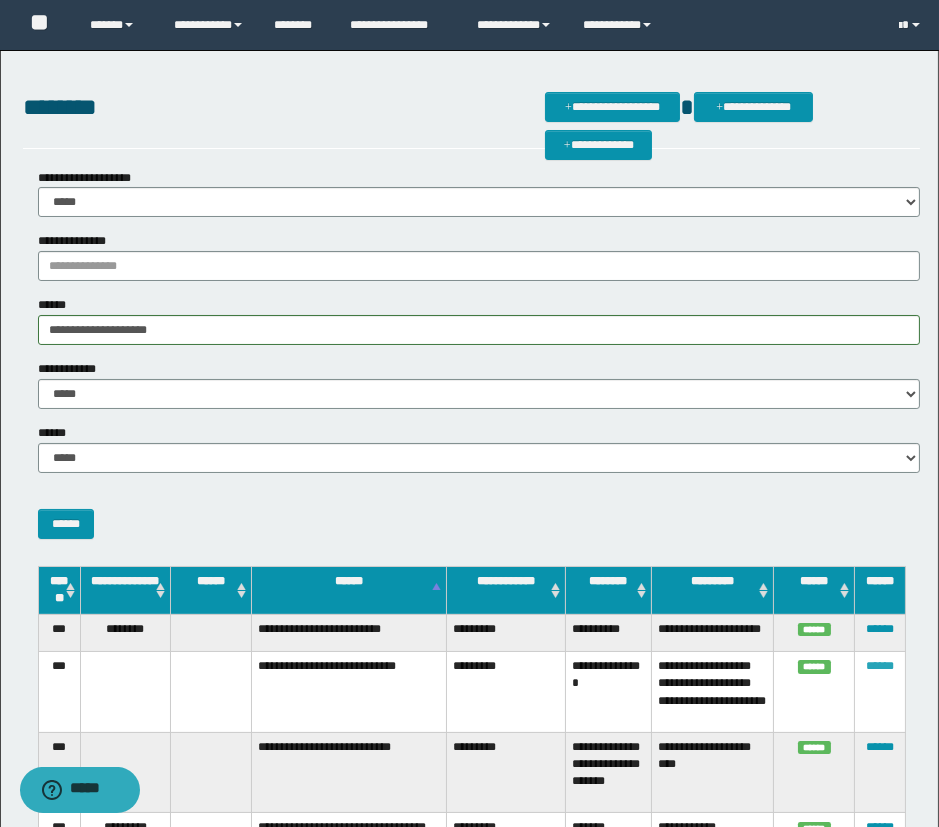 click on "******" at bounding box center [880, 666] 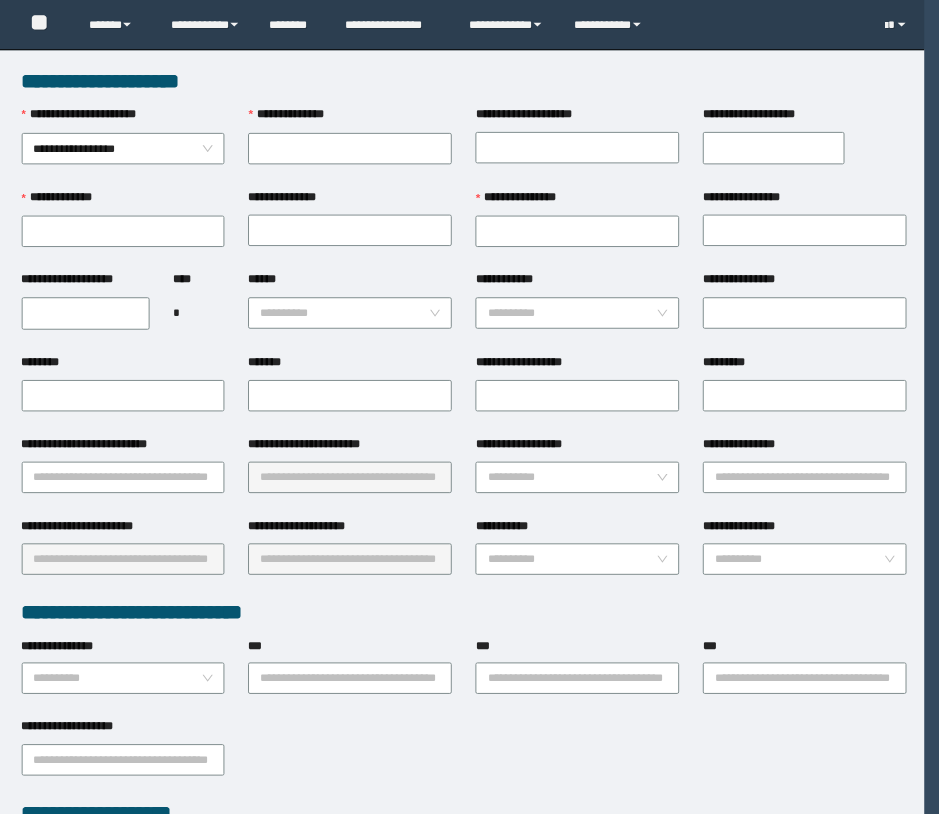 scroll, scrollTop: 0, scrollLeft: 0, axis: both 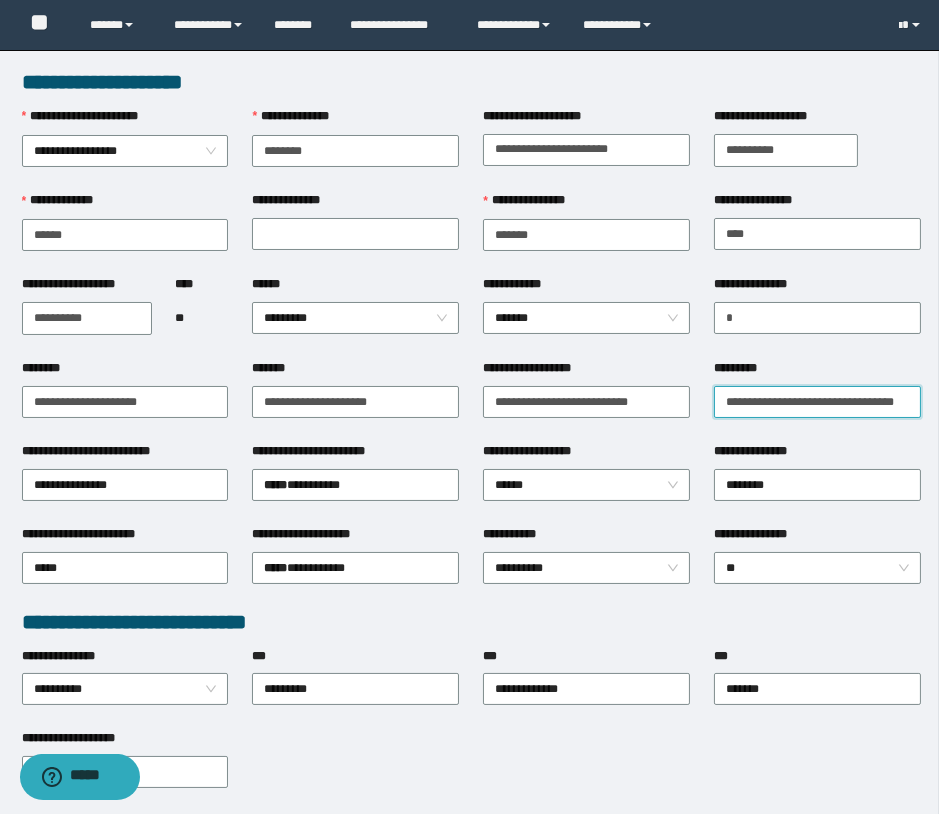 click on "*********" at bounding box center [817, 402] 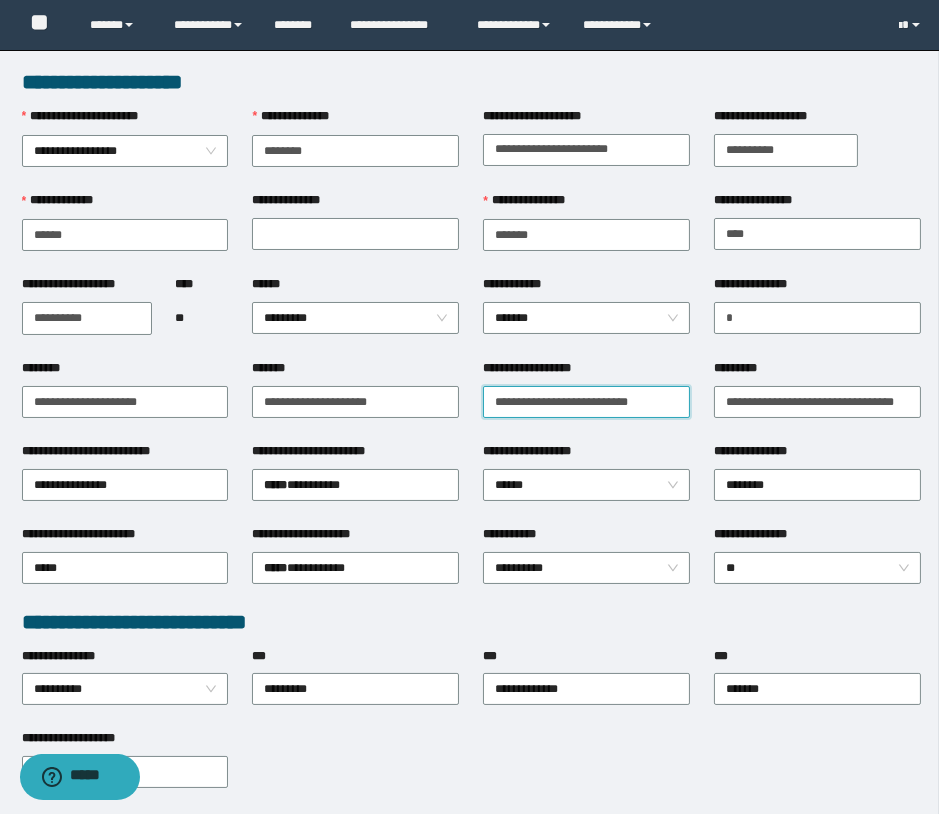 click on "**********" at bounding box center (586, 402) 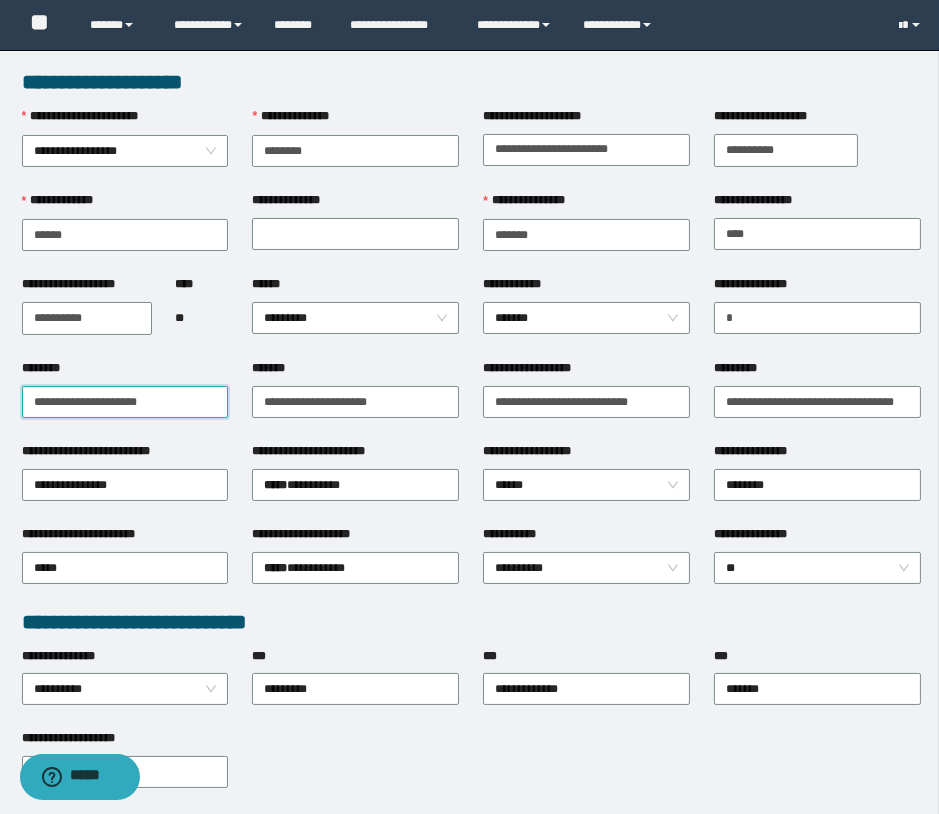 click on "********" at bounding box center (125, 402) 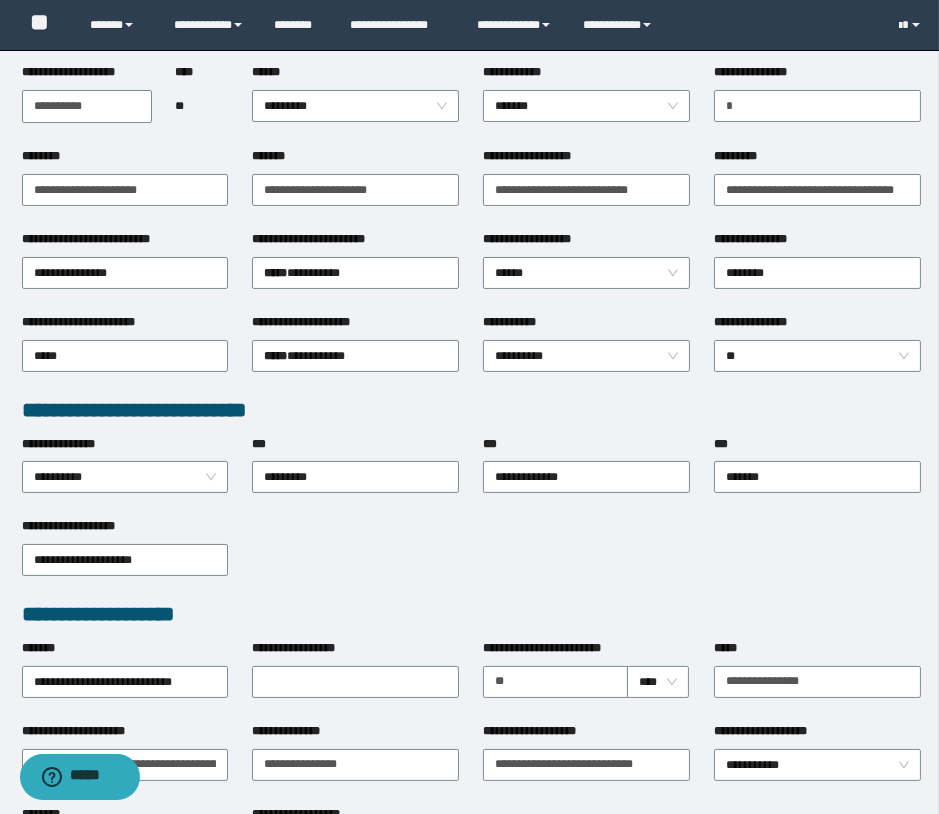scroll, scrollTop: 363, scrollLeft: 0, axis: vertical 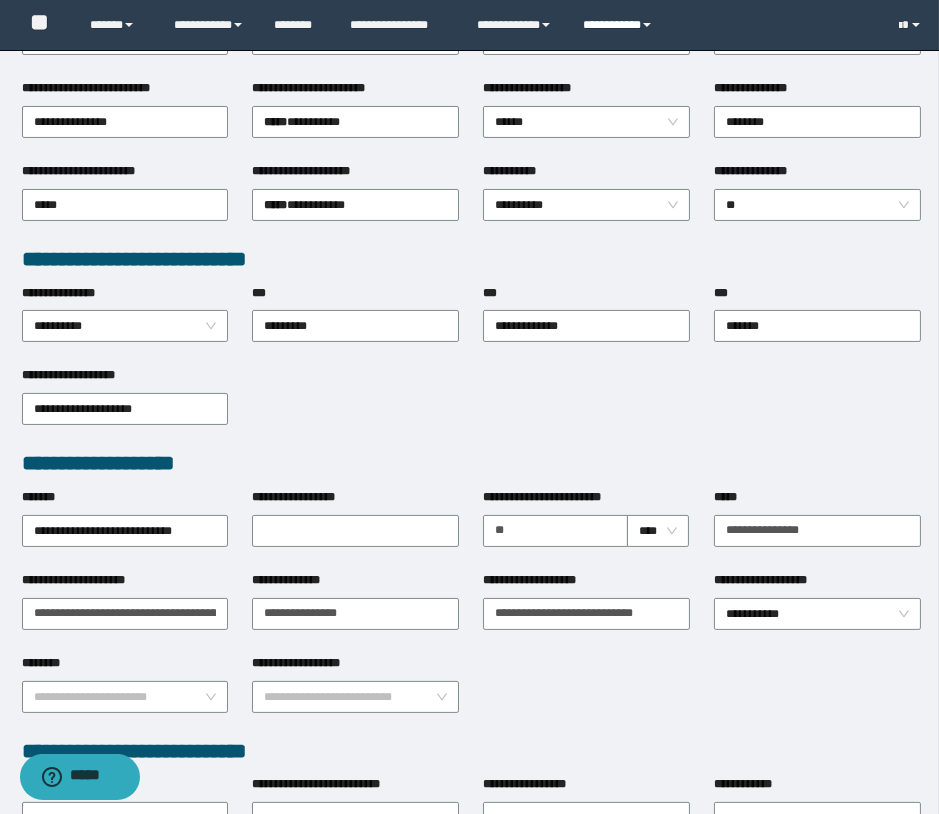 click on "**********" at bounding box center (620, 25) 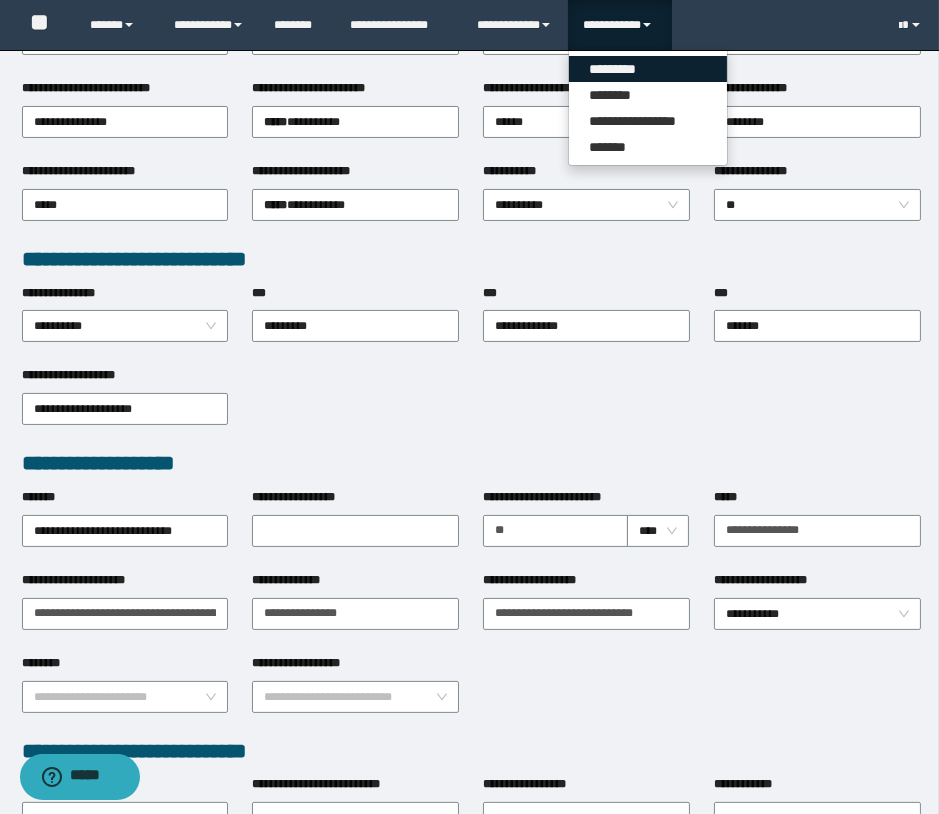 click on "*********" at bounding box center [648, 69] 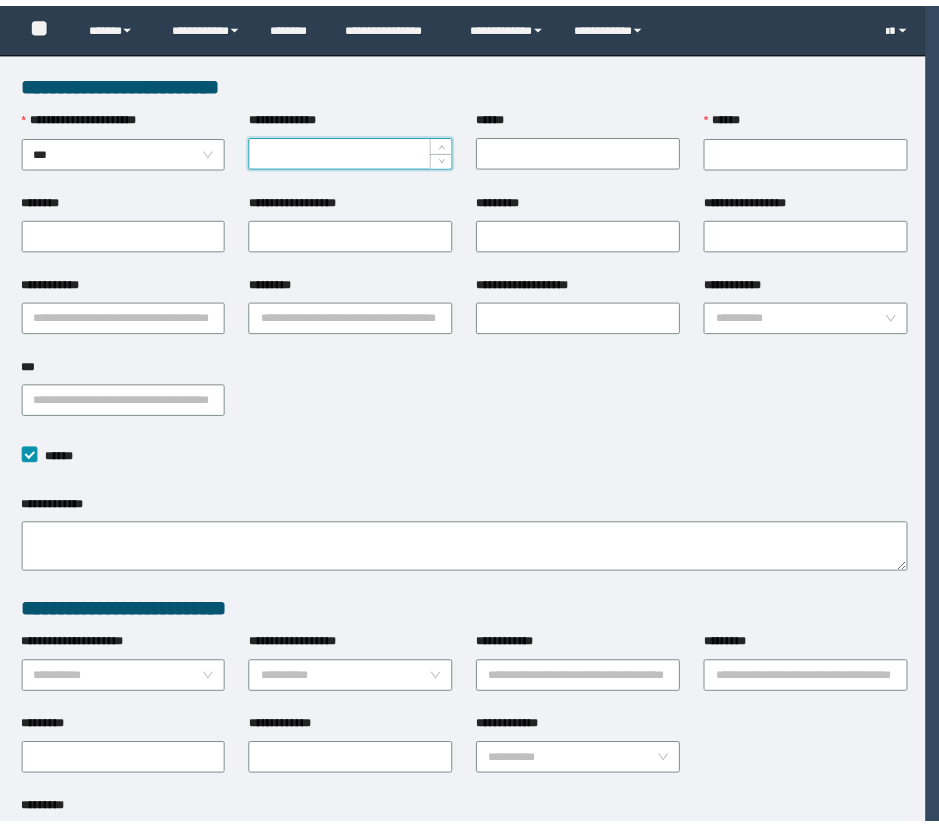 scroll, scrollTop: 0, scrollLeft: 0, axis: both 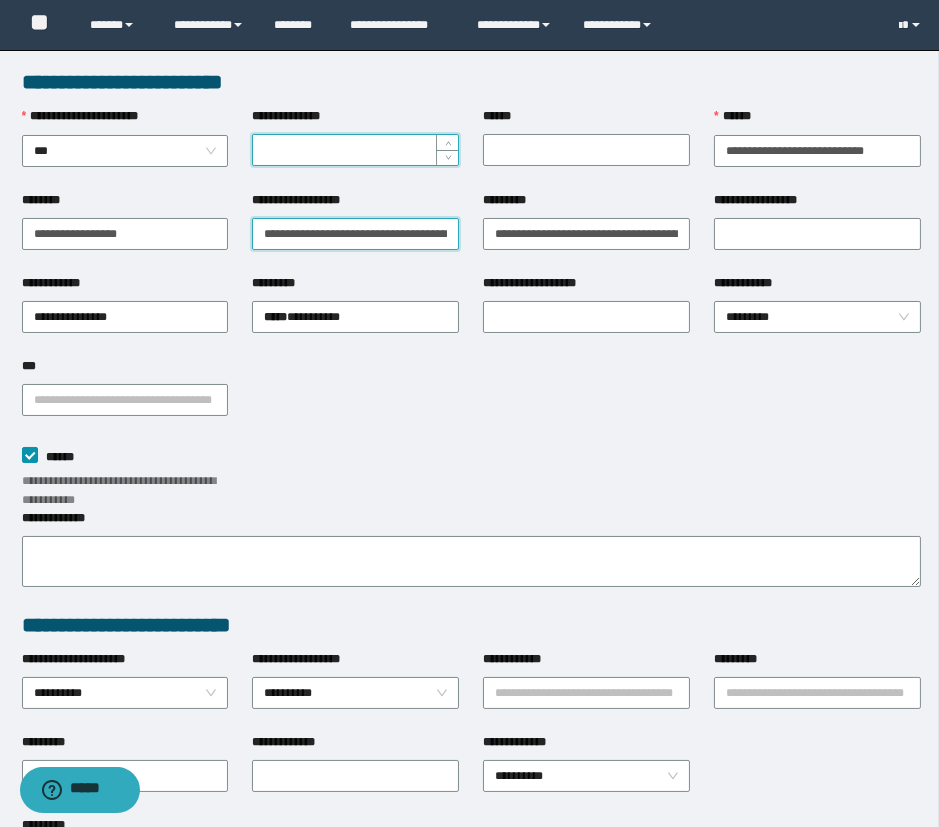 click on "**********" at bounding box center [355, 234] 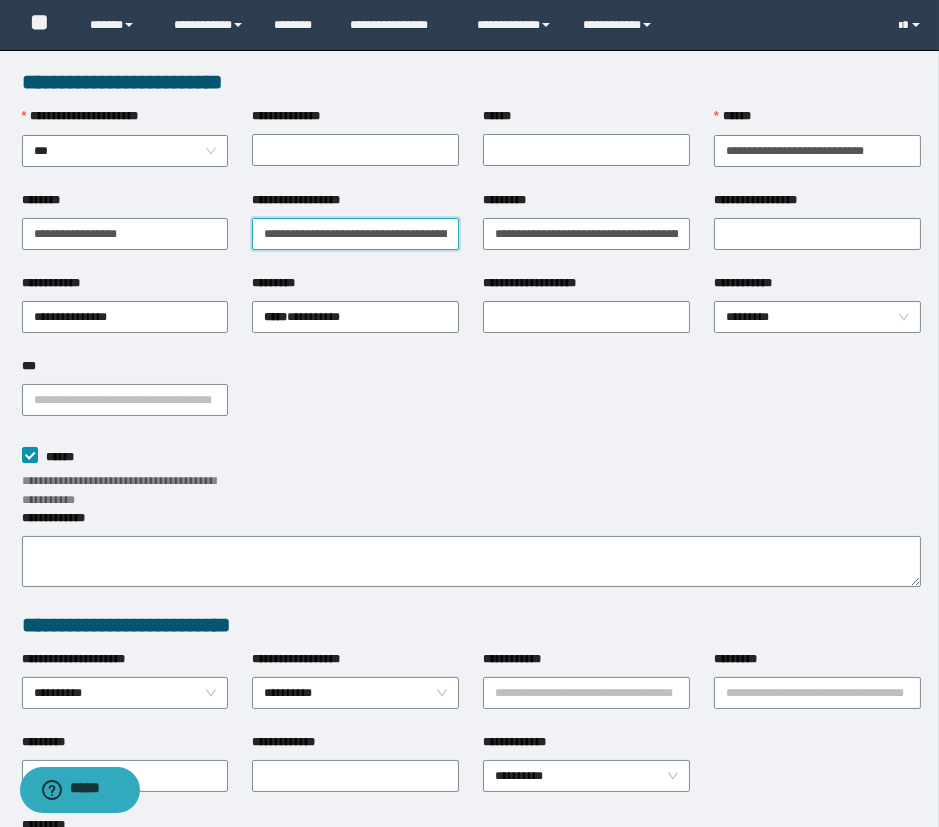click on "**********" at bounding box center (355, 234) 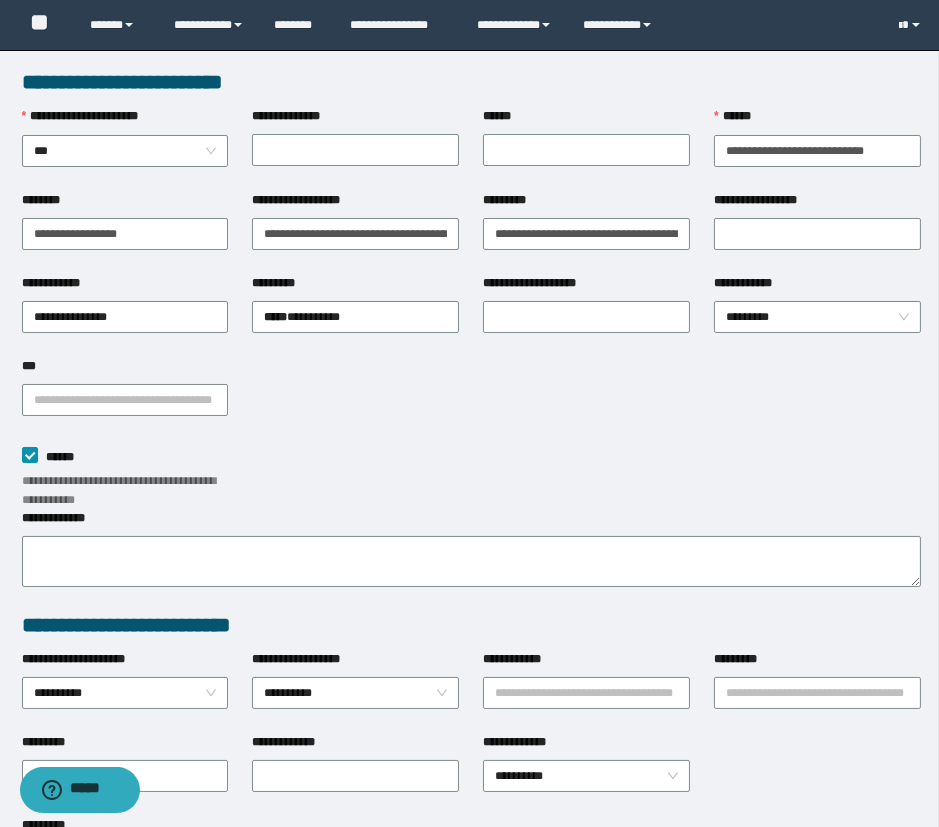 click on "**********" at bounding box center [471, 475] 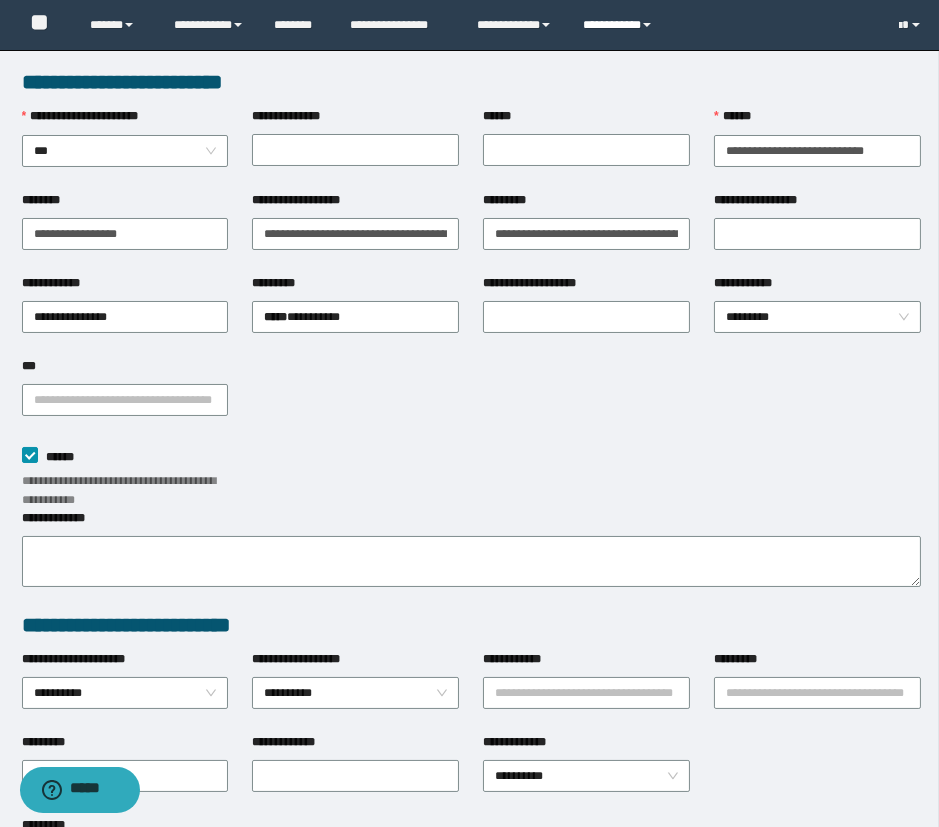 click on "**********" at bounding box center (620, 25) 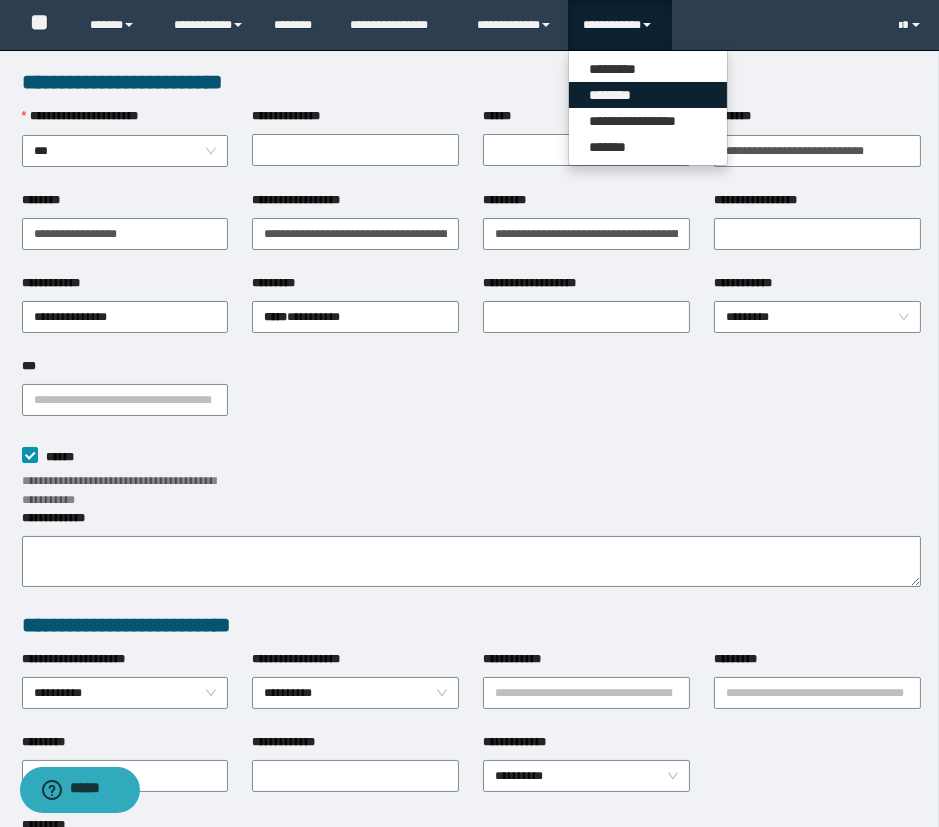 click on "********" at bounding box center (648, 95) 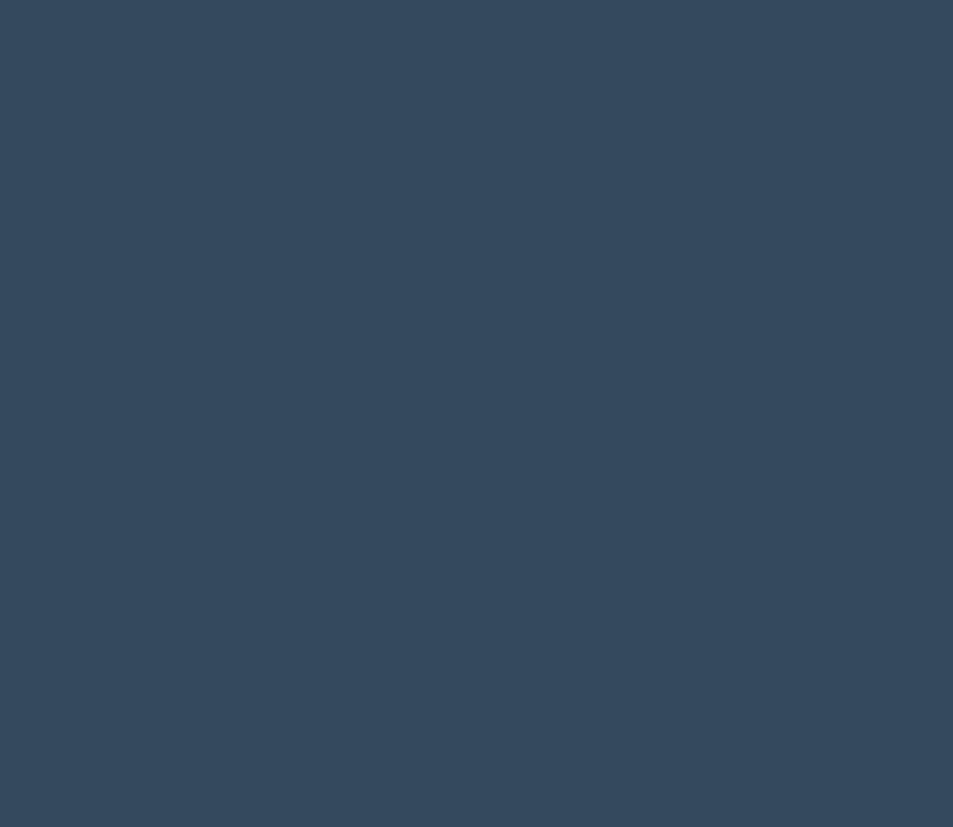 scroll, scrollTop: 0, scrollLeft: 0, axis: both 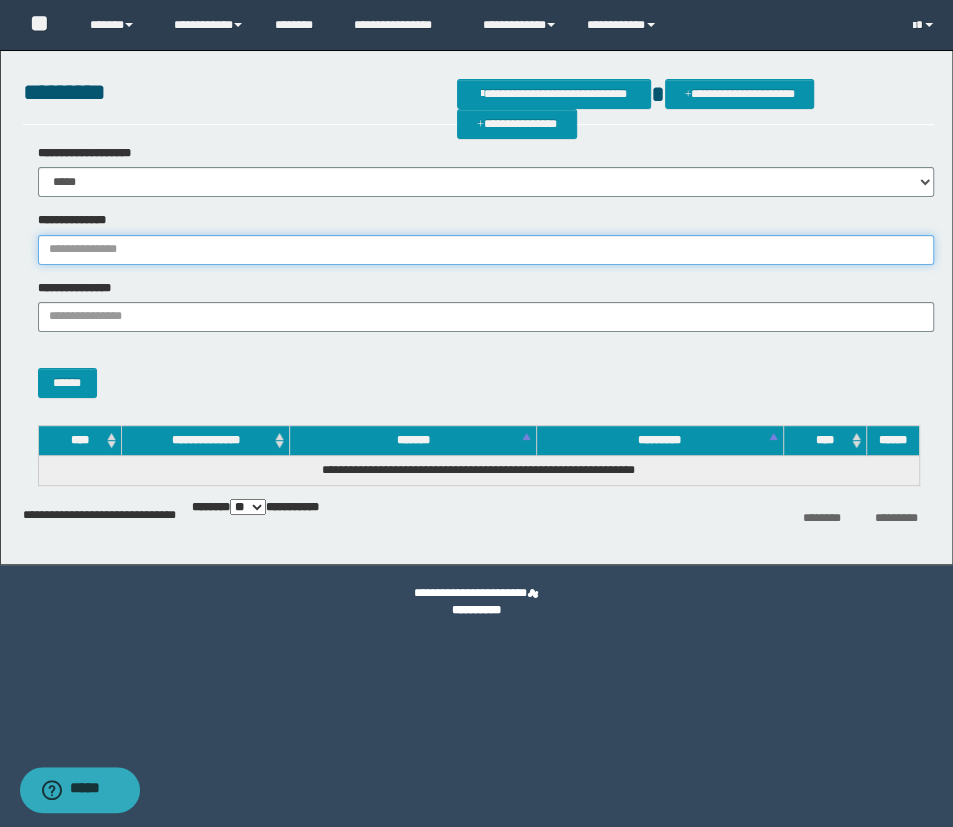 click on "**********" at bounding box center (486, 250) 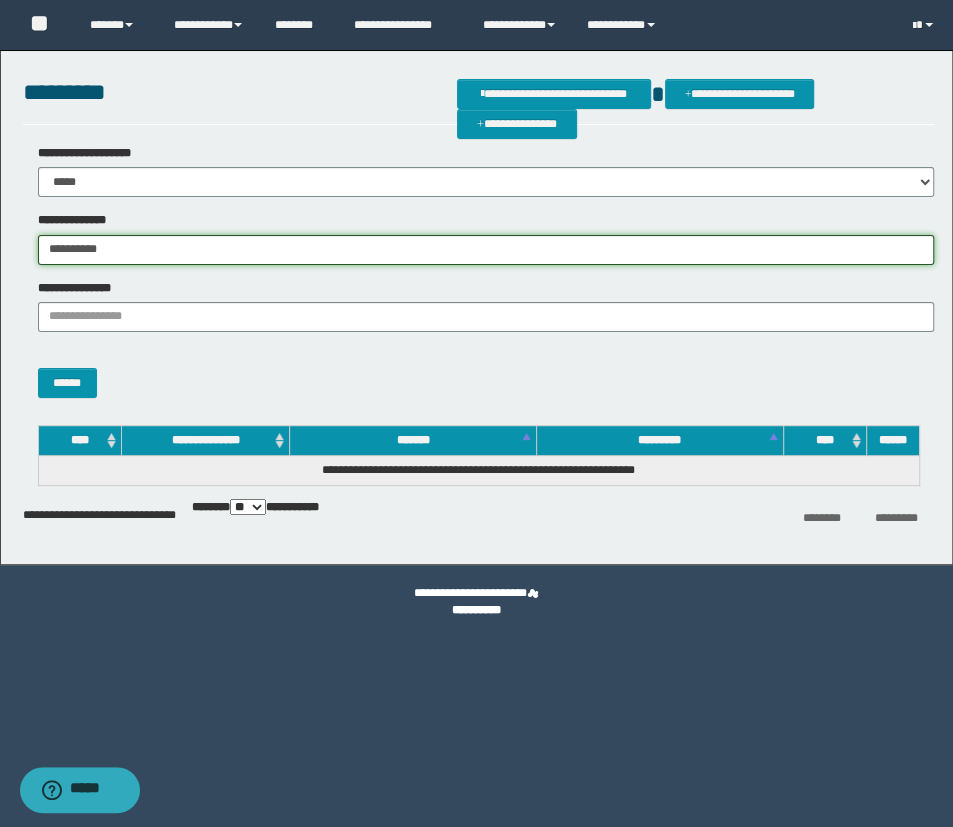 type on "**********" 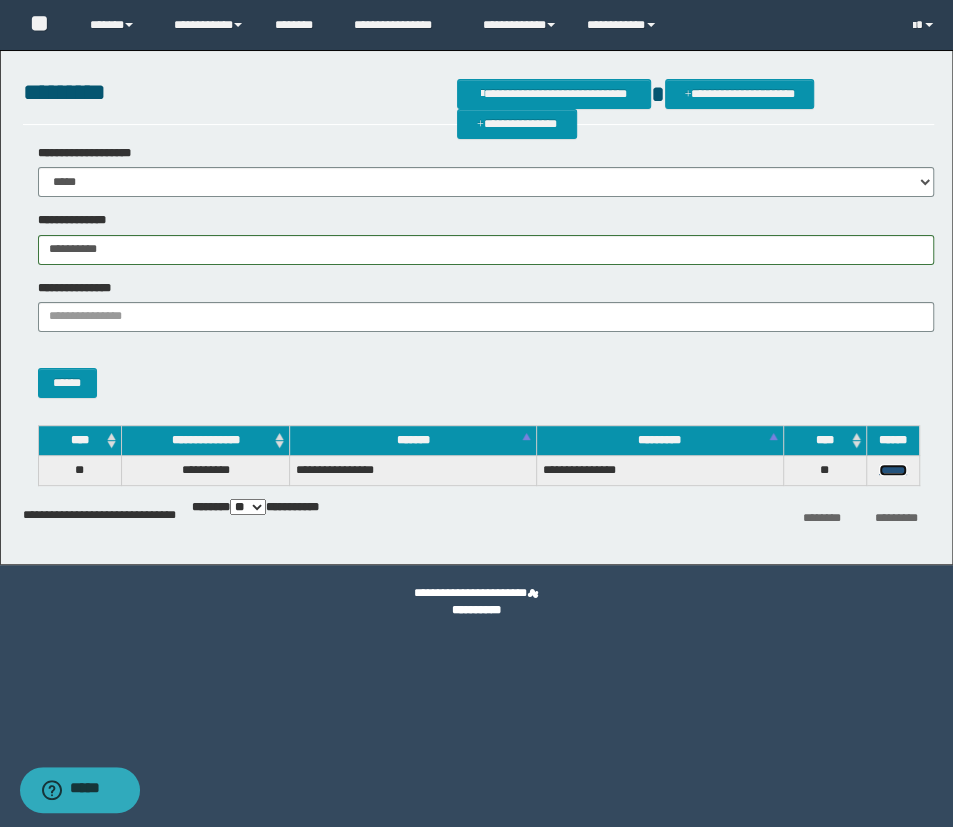 click on "******" at bounding box center [893, 470] 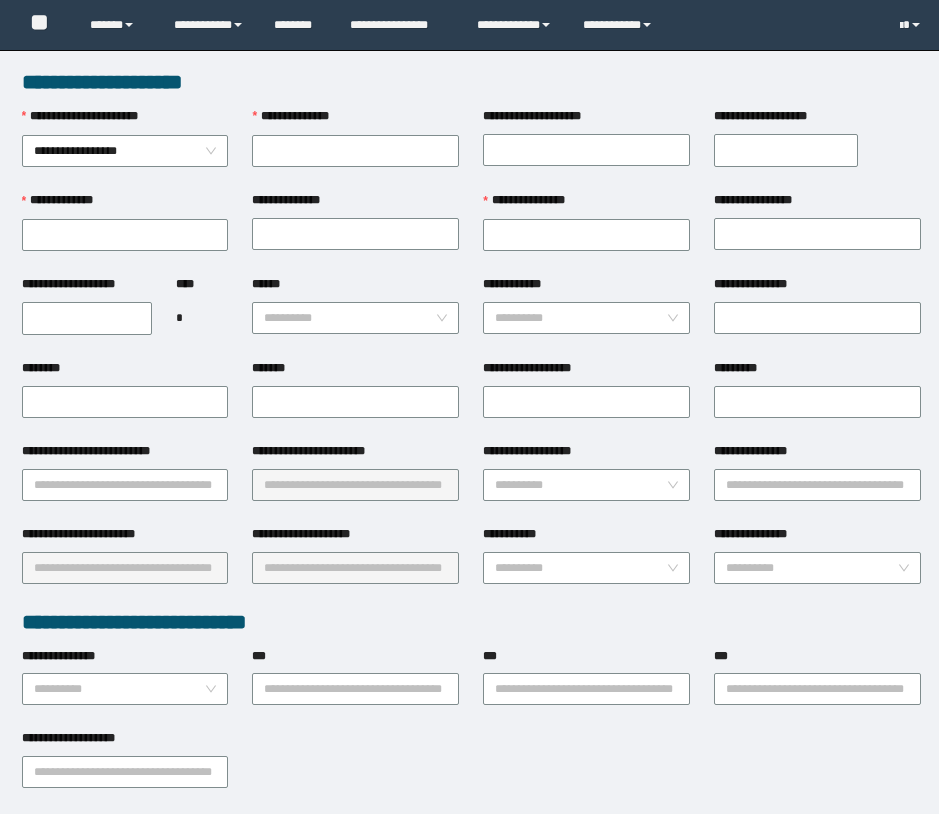 scroll, scrollTop: 0, scrollLeft: 0, axis: both 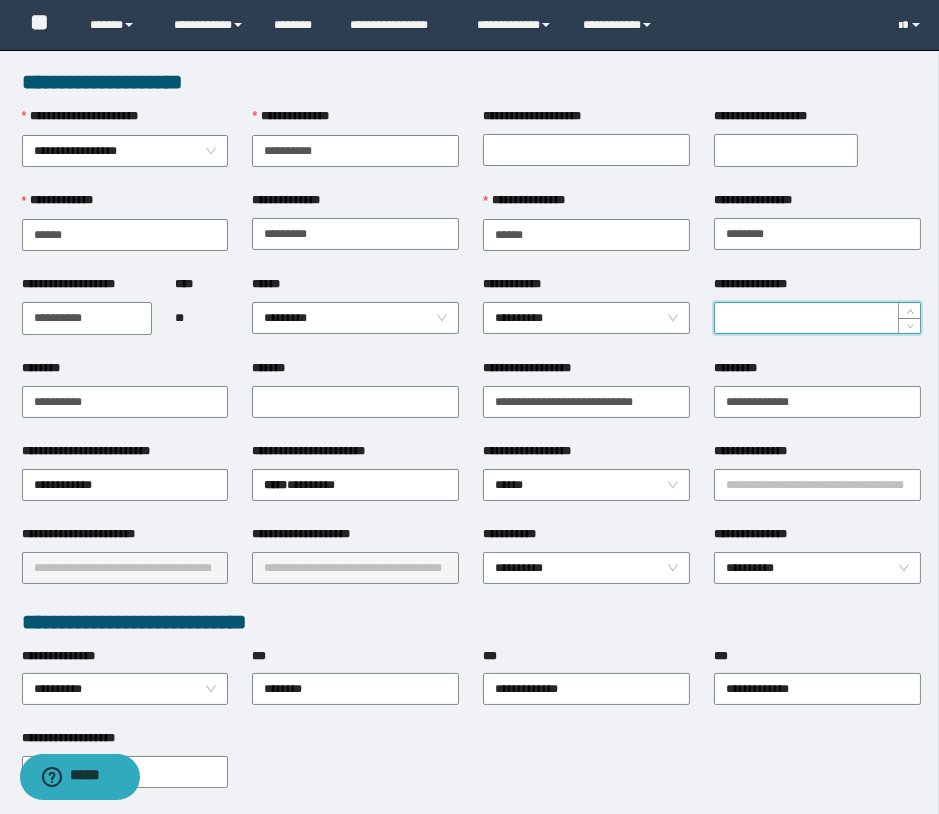 click on "**********" at bounding box center (817, 318) 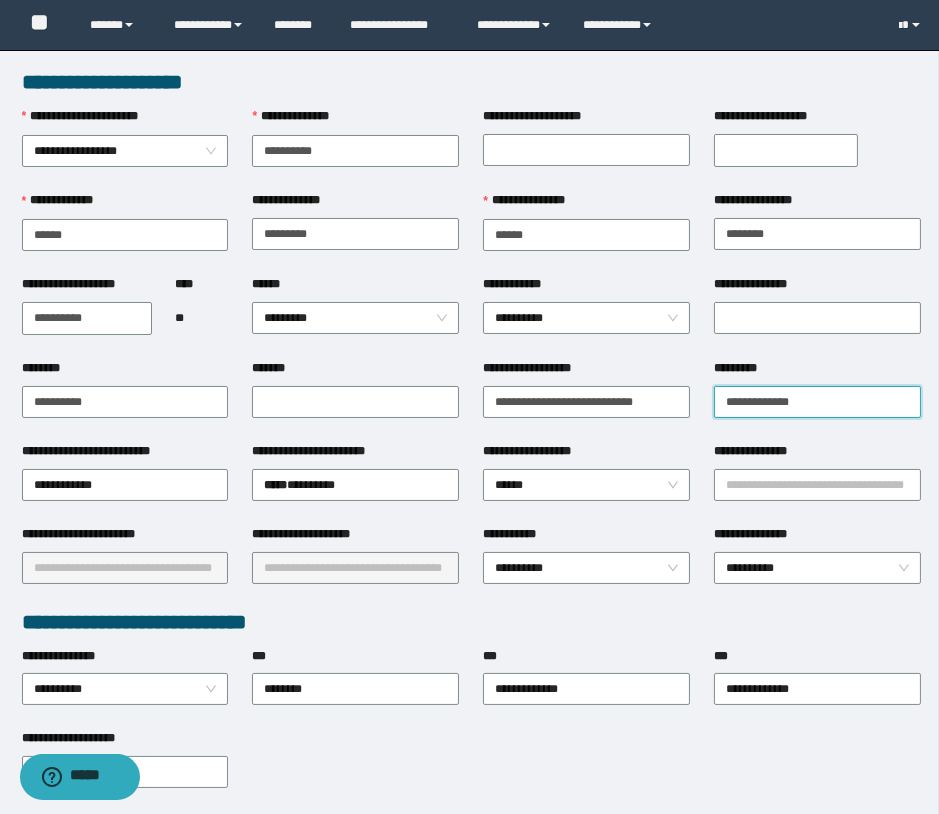 click on "*********" at bounding box center (817, 402) 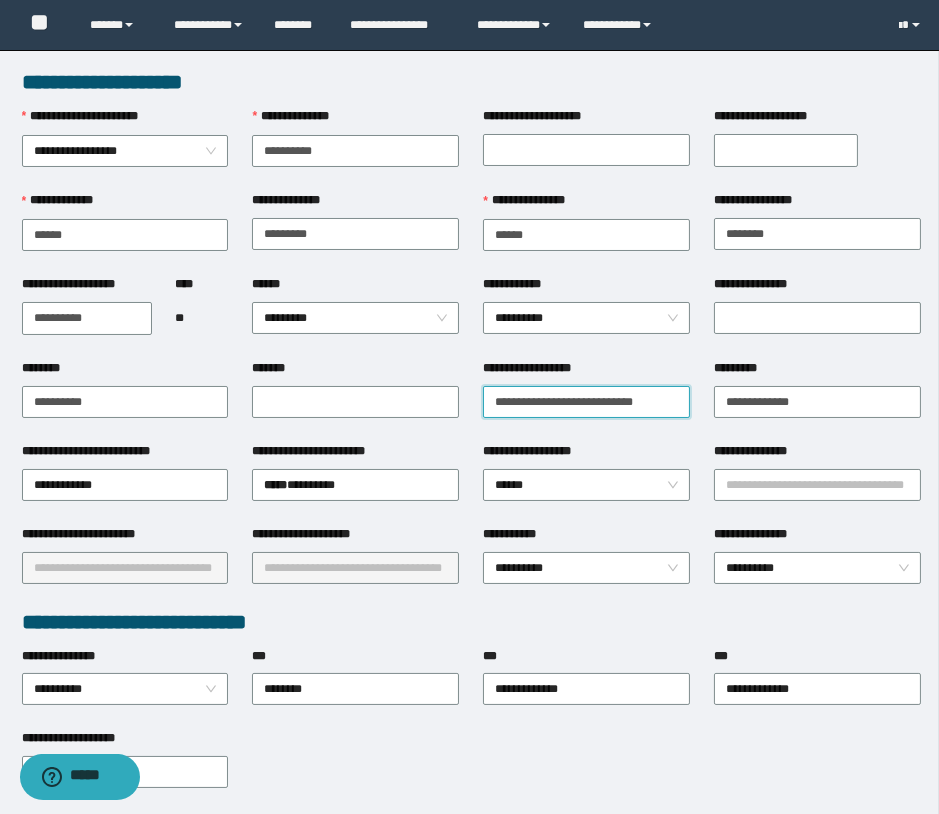 click on "**********" at bounding box center (586, 402) 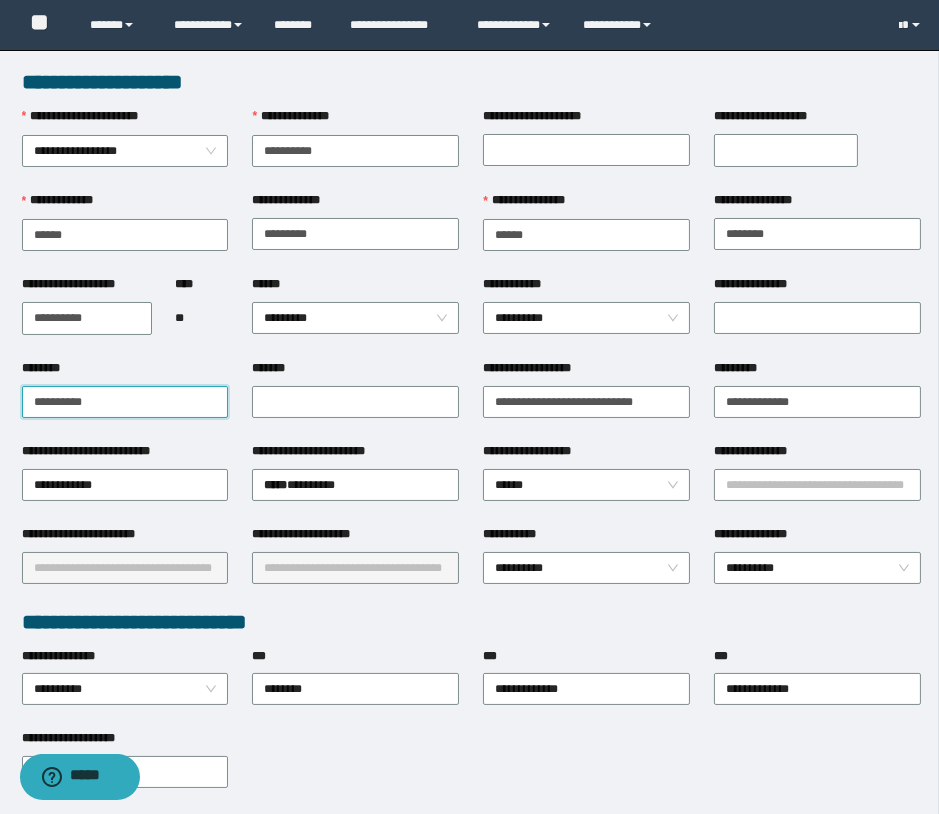 click on "********" at bounding box center (125, 402) 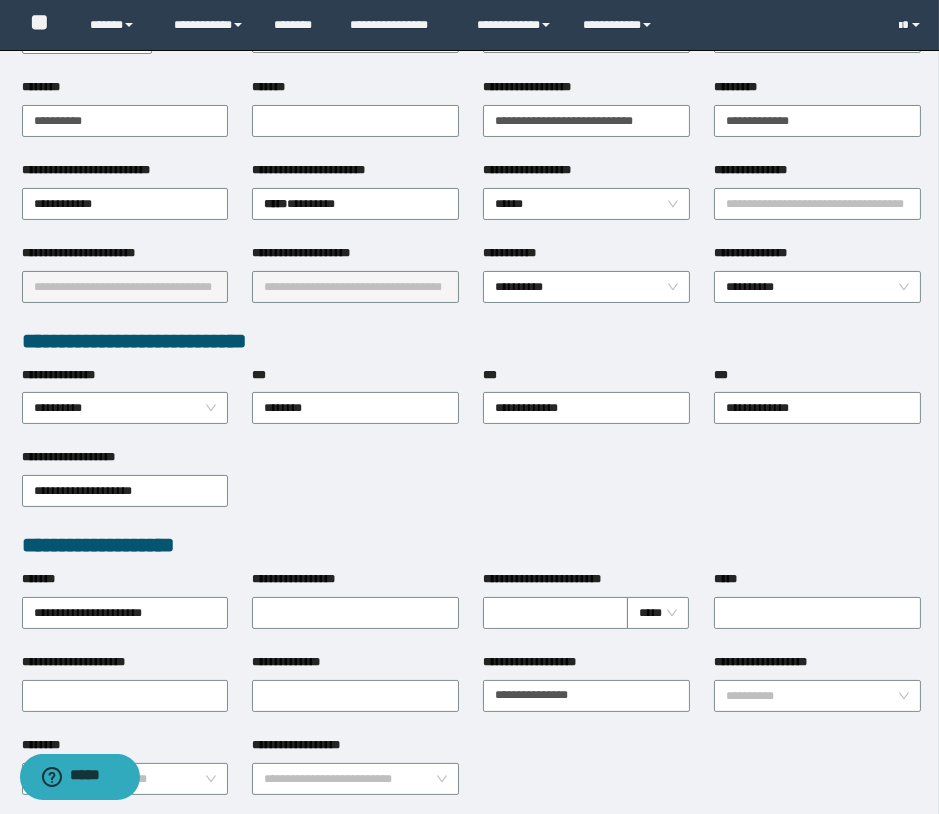 scroll, scrollTop: 272, scrollLeft: 0, axis: vertical 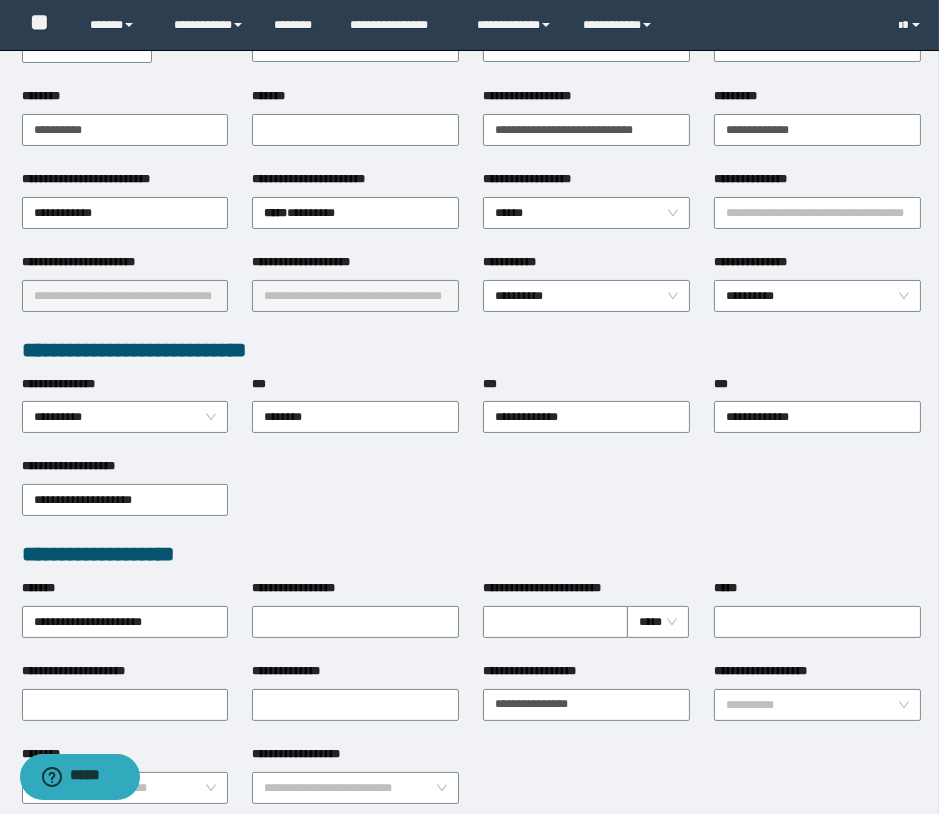 click on "*****" at bounding box center [817, 592] 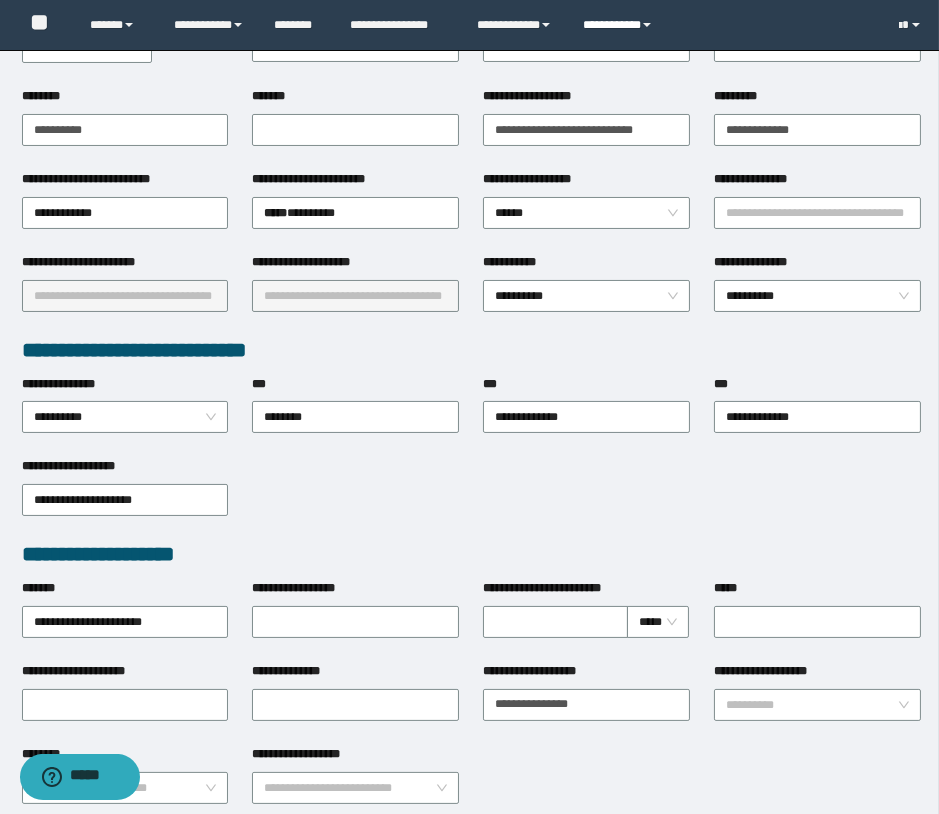 click on "**********" at bounding box center [620, 25] 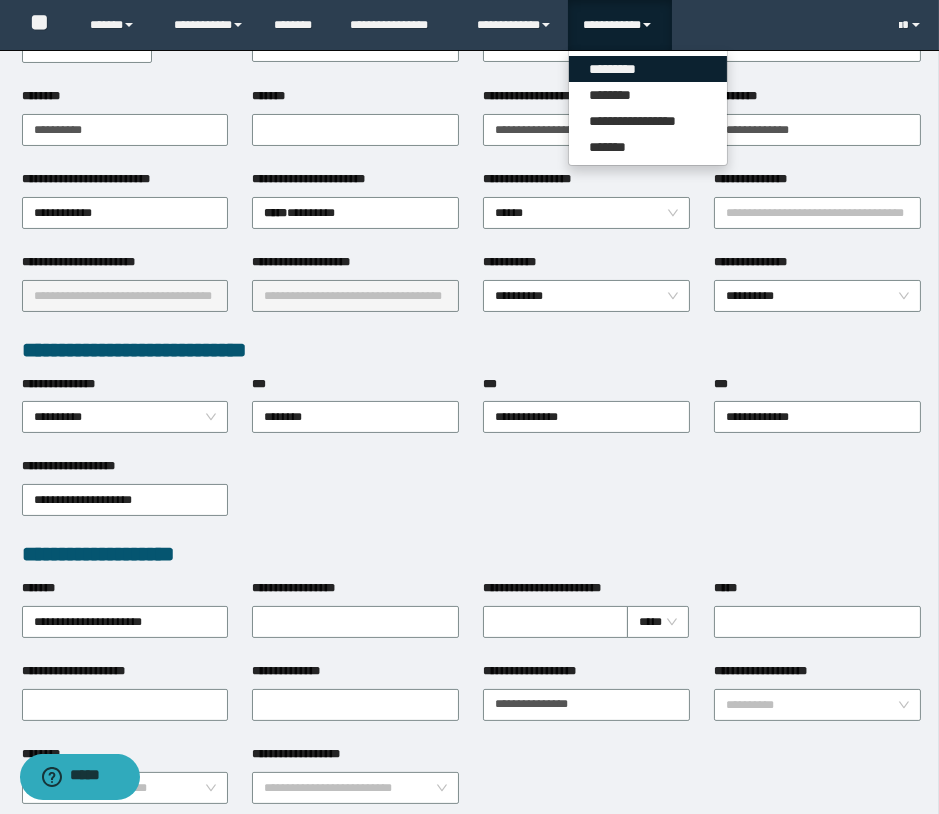 click on "**********" at bounding box center (648, 108) 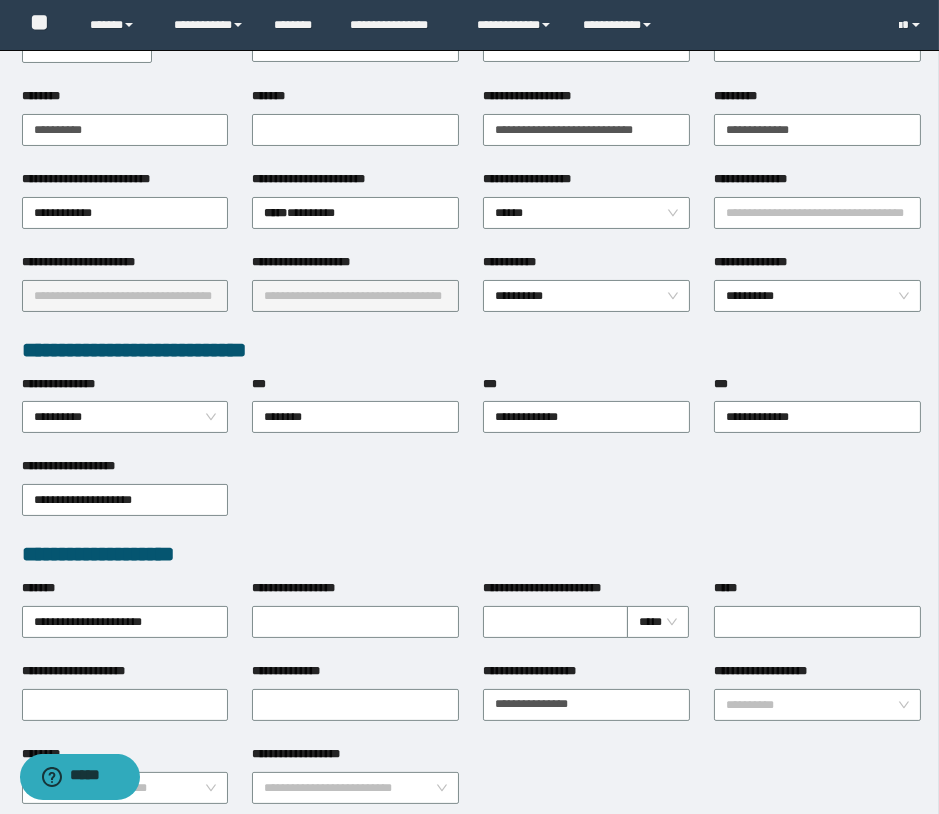 click on "**********" at bounding box center [586, 45] 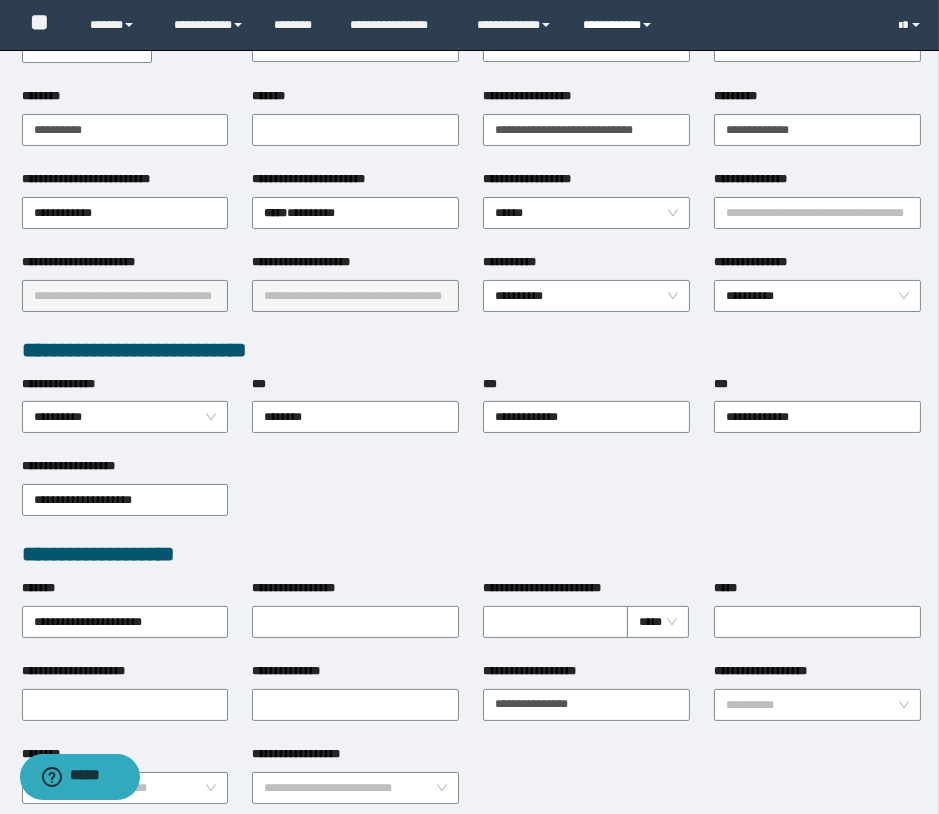 click on "**********" at bounding box center (620, 25) 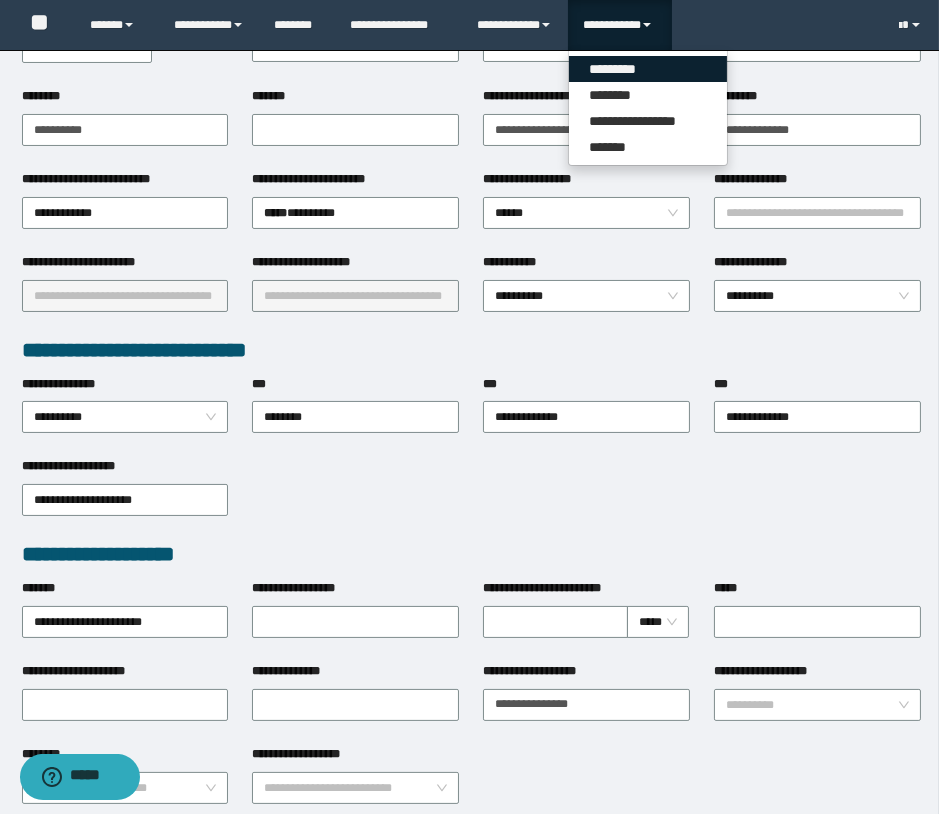 click on "*********" at bounding box center [648, 69] 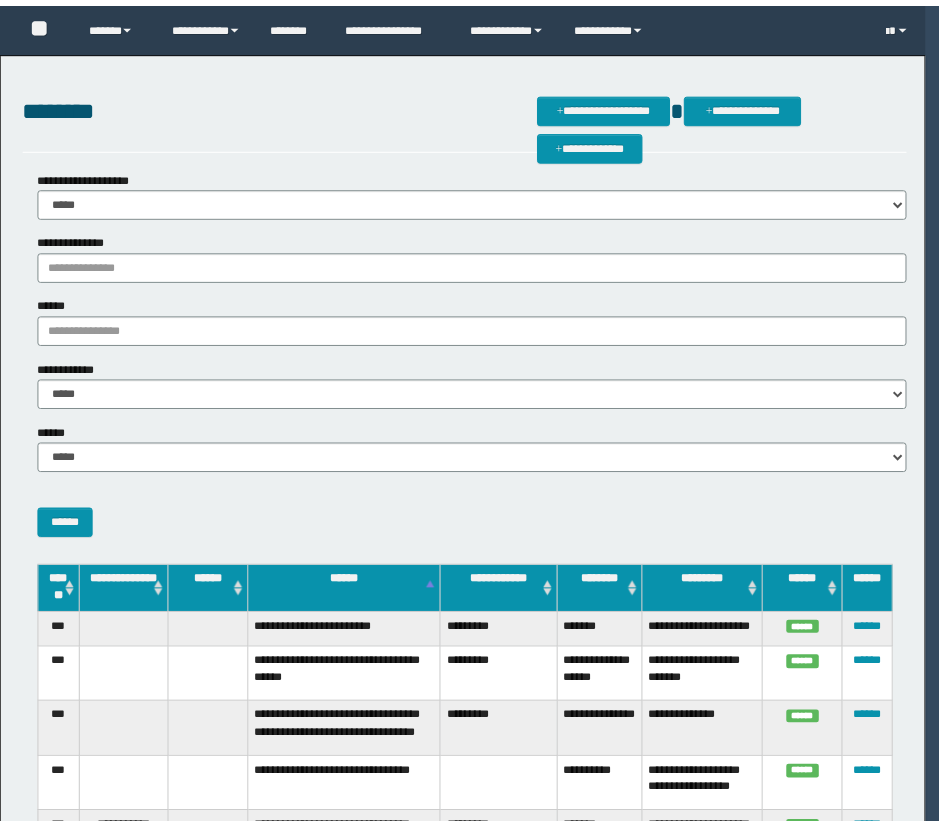 scroll, scrollTop: 0, scrollLeft: 0, axis: both 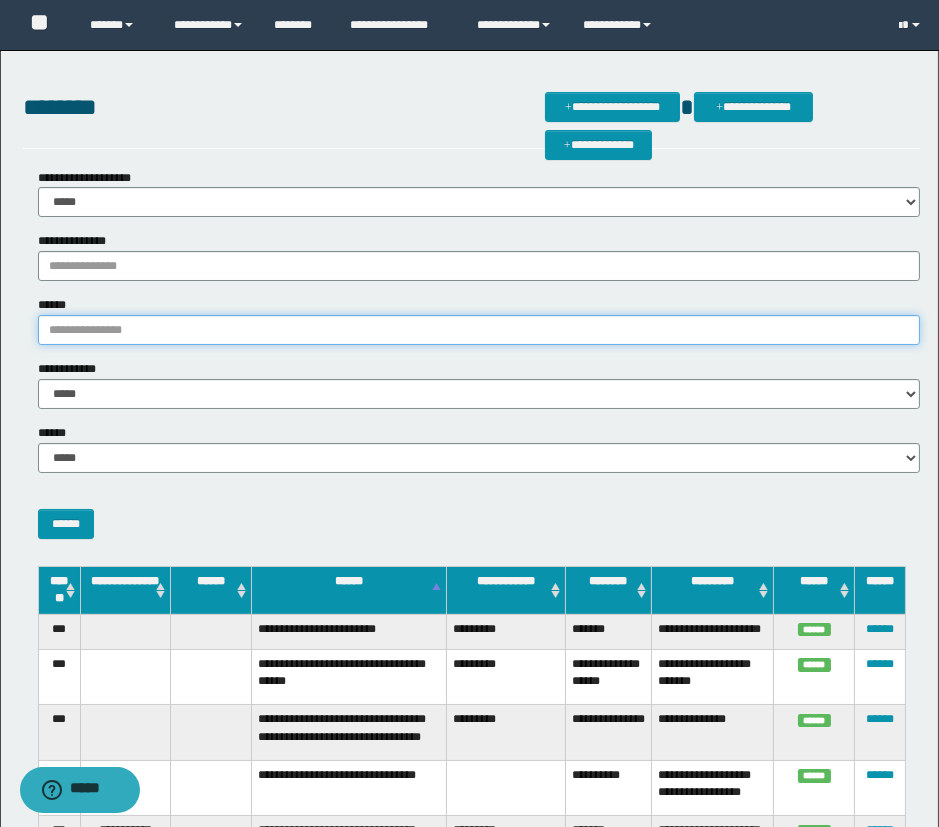 click on "******" at bounding box center [479, 330] 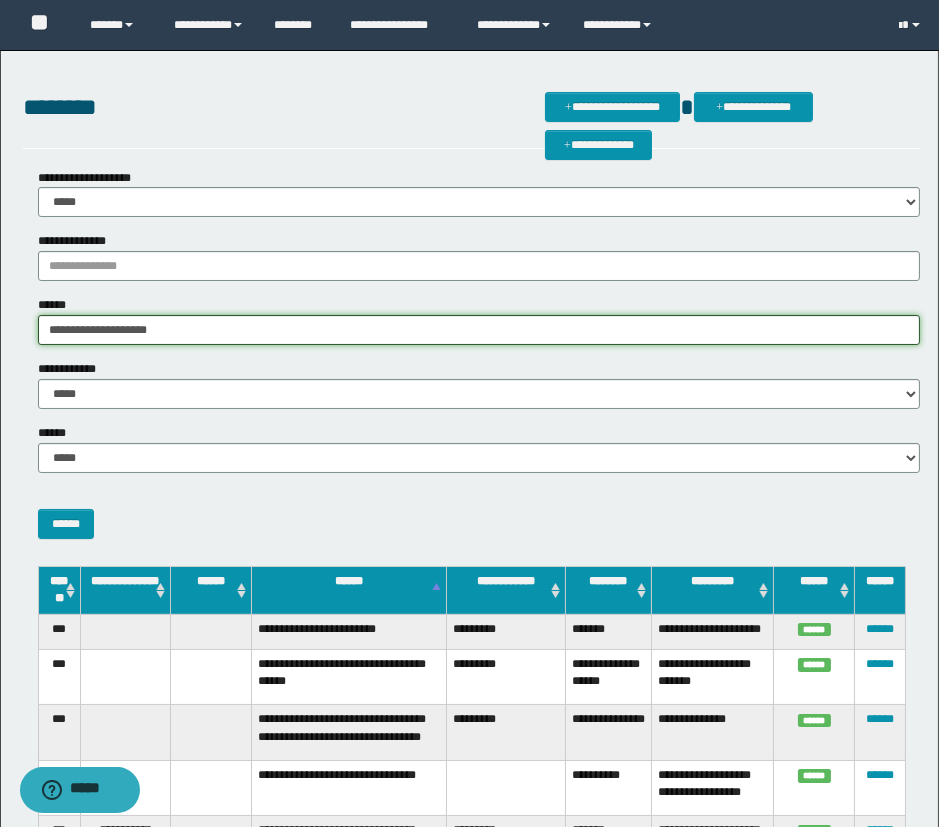 click on "**********" at bounding box center (479, 330) 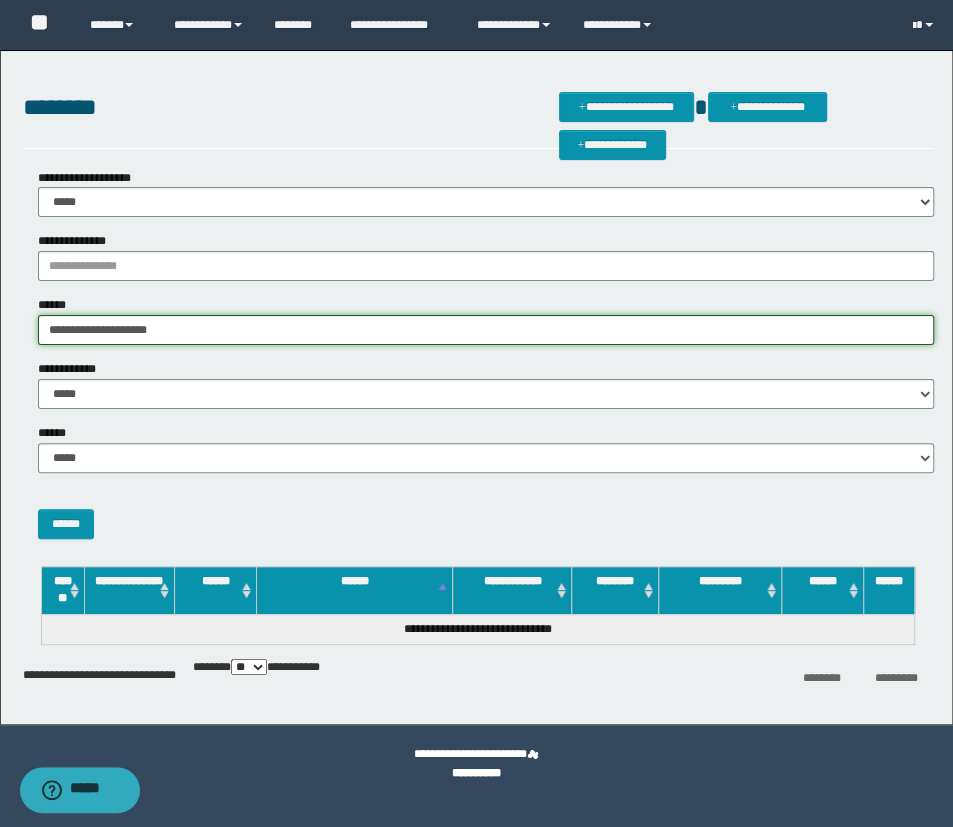 click on "**********" at bounding box center (486, 330) 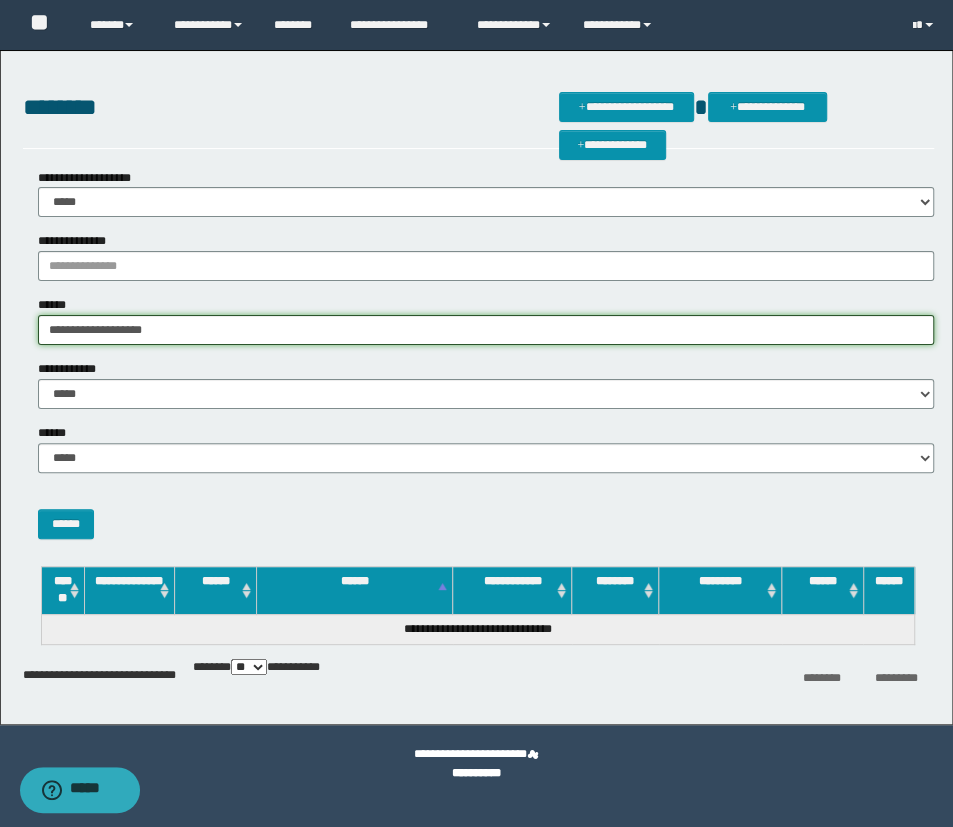 click on "**********" at bounding box center [486, 330] 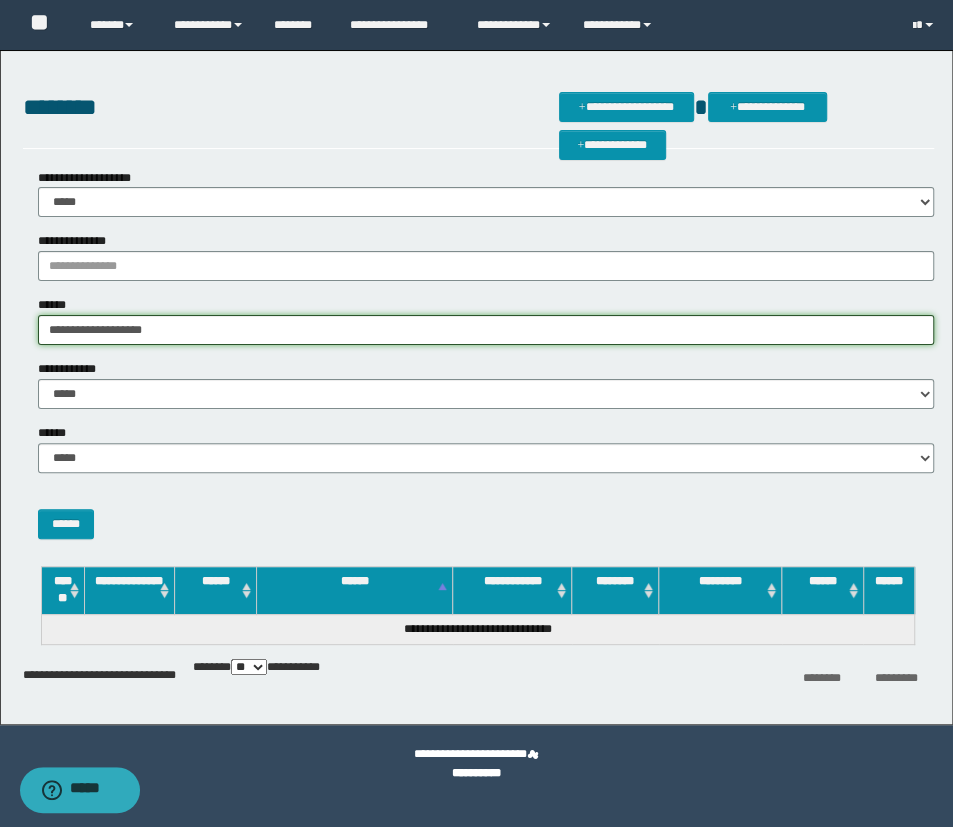 drag, startPoint x: 200, startPoint y: 326, endPoint x: 90, endPoint y: 328, distance: 110.01818 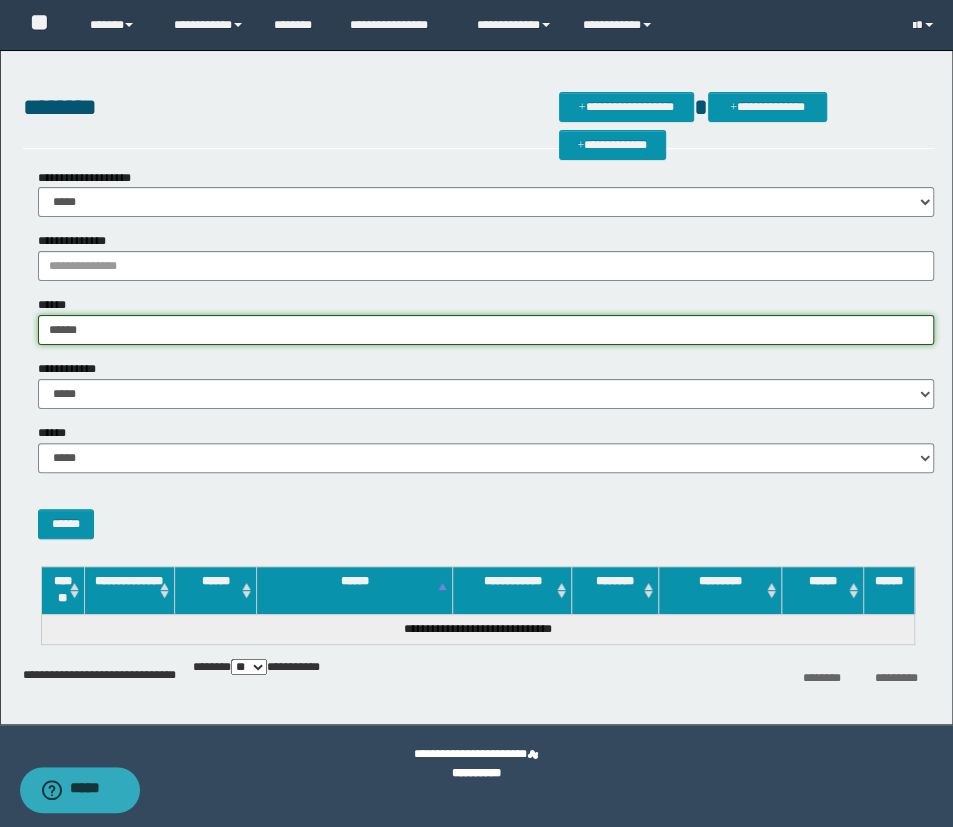 click on "******" at bounding box center [486, 330] 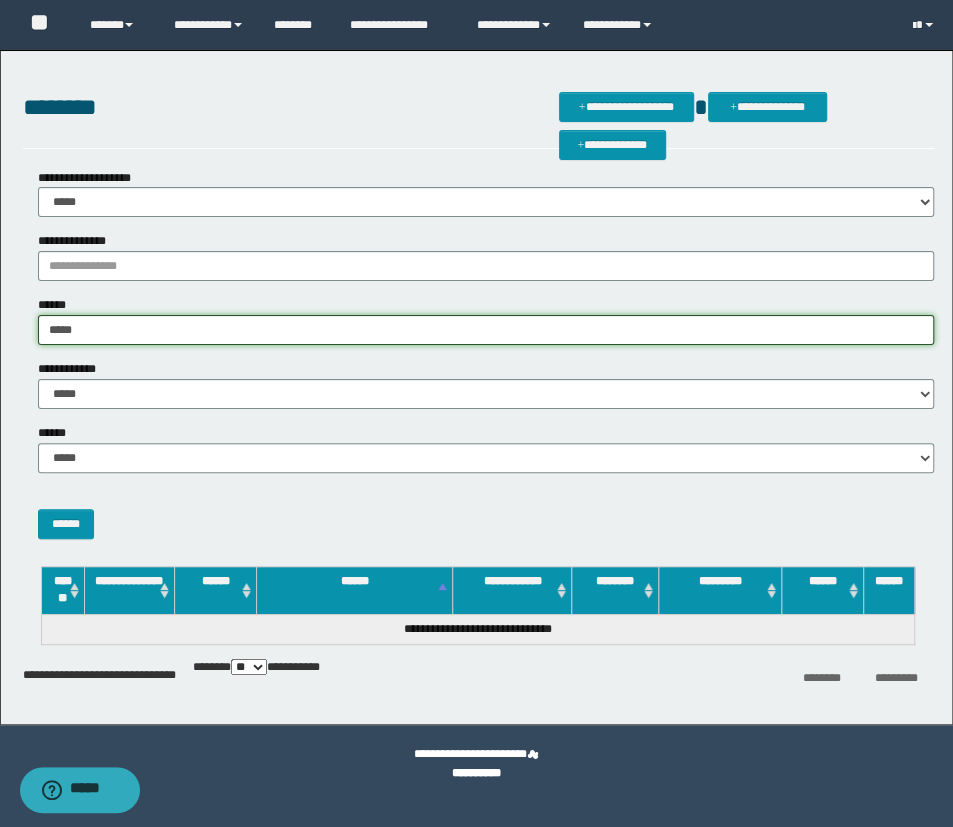 type on "*****" 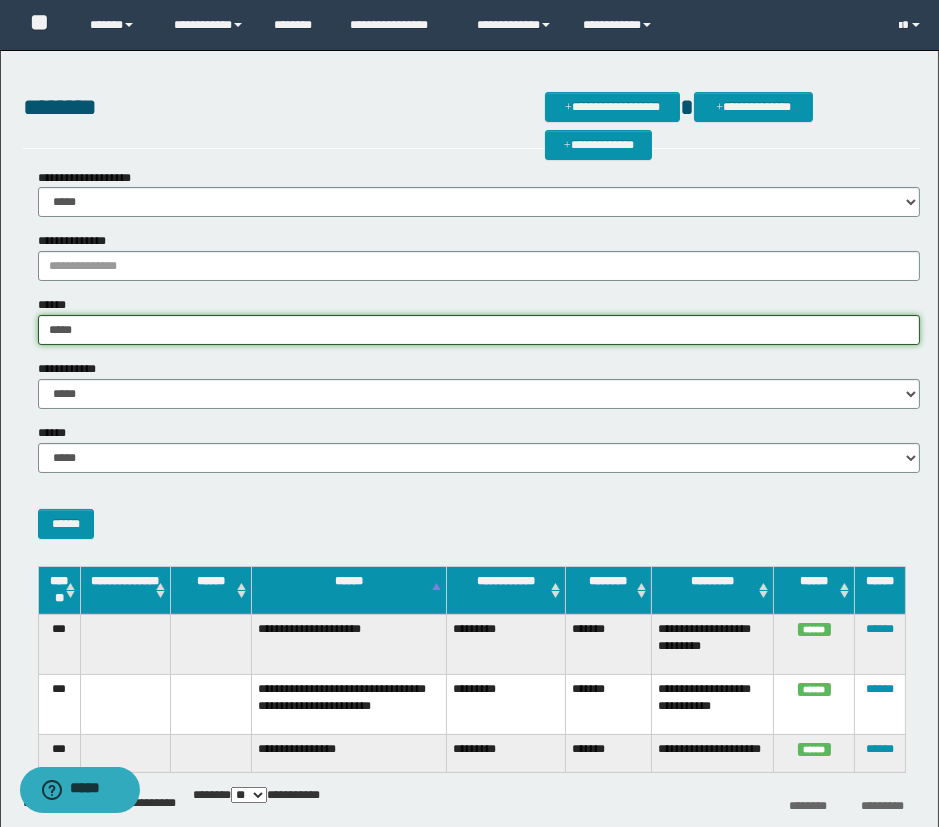 click on "*****" at bounding box center (479, 330) 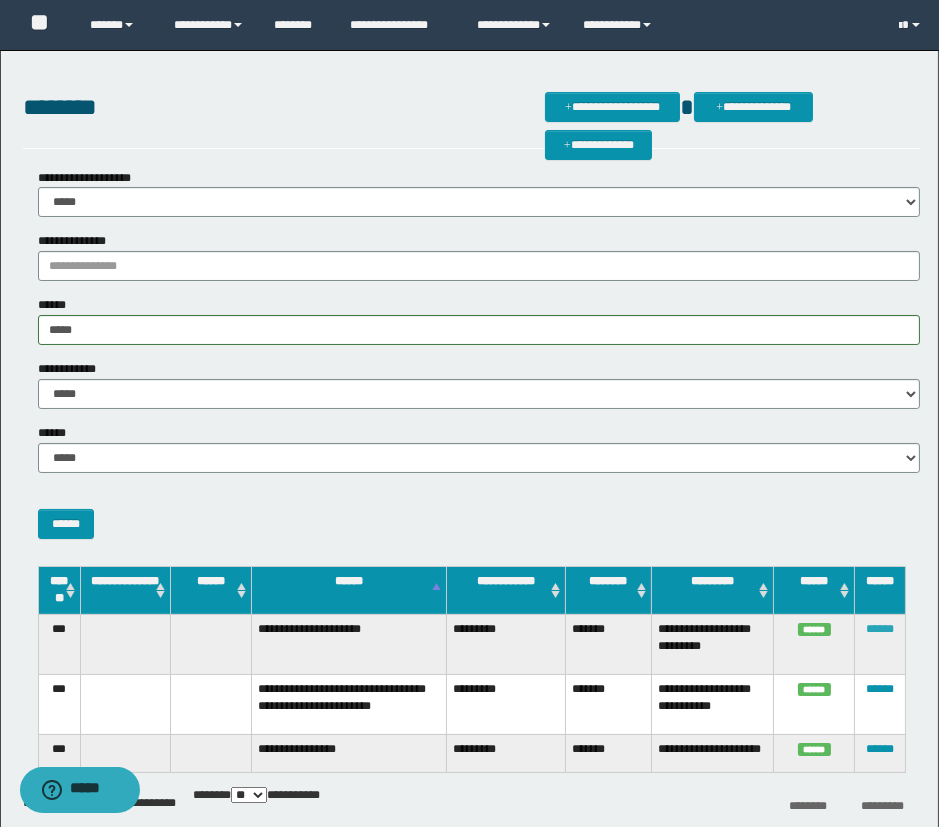 click on "******" at bounding box center (880, 629) 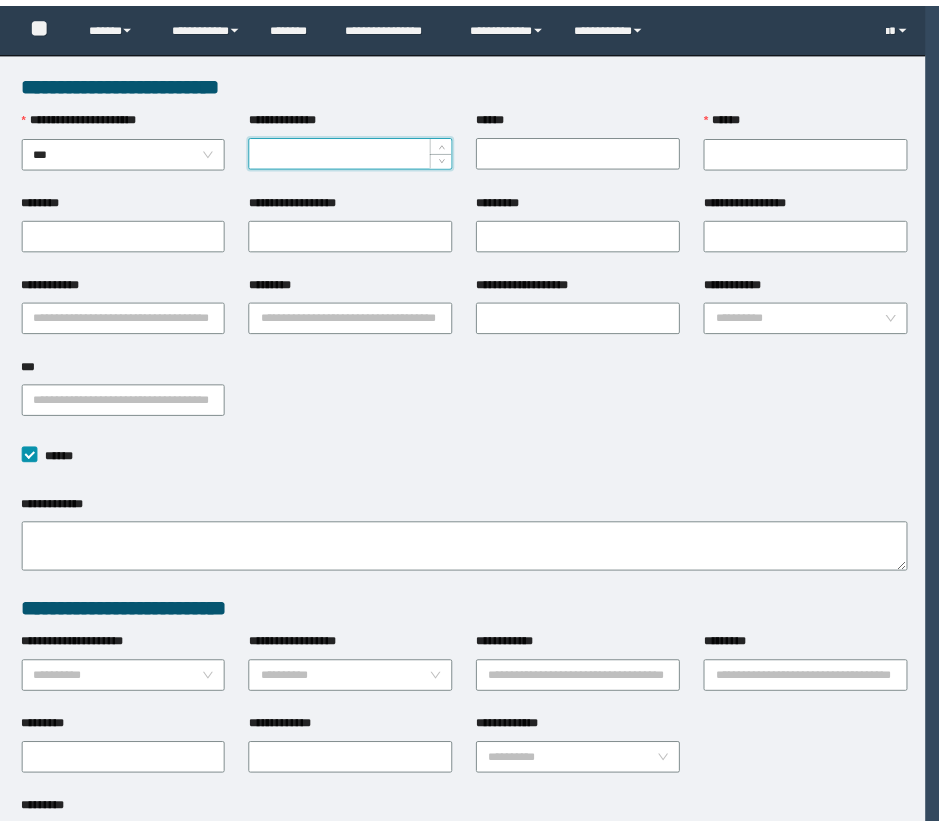 scroll, scrollTop: 0, scrollLeft: 0, axis: both 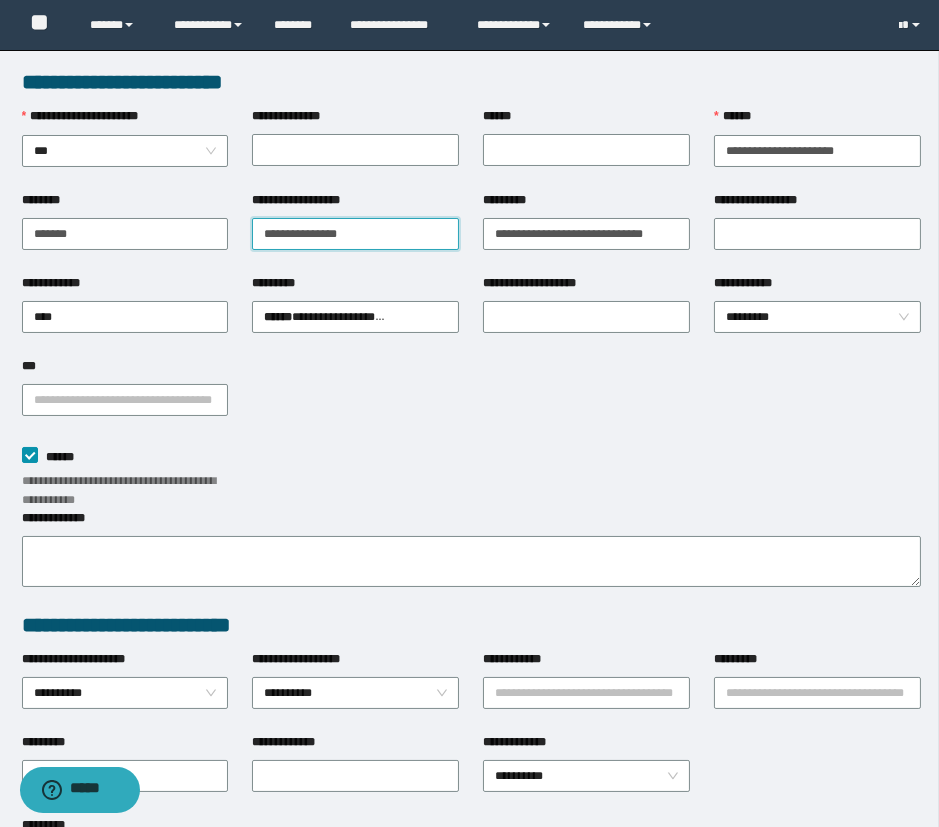 click on "**********" at bounding box center (355, 234) 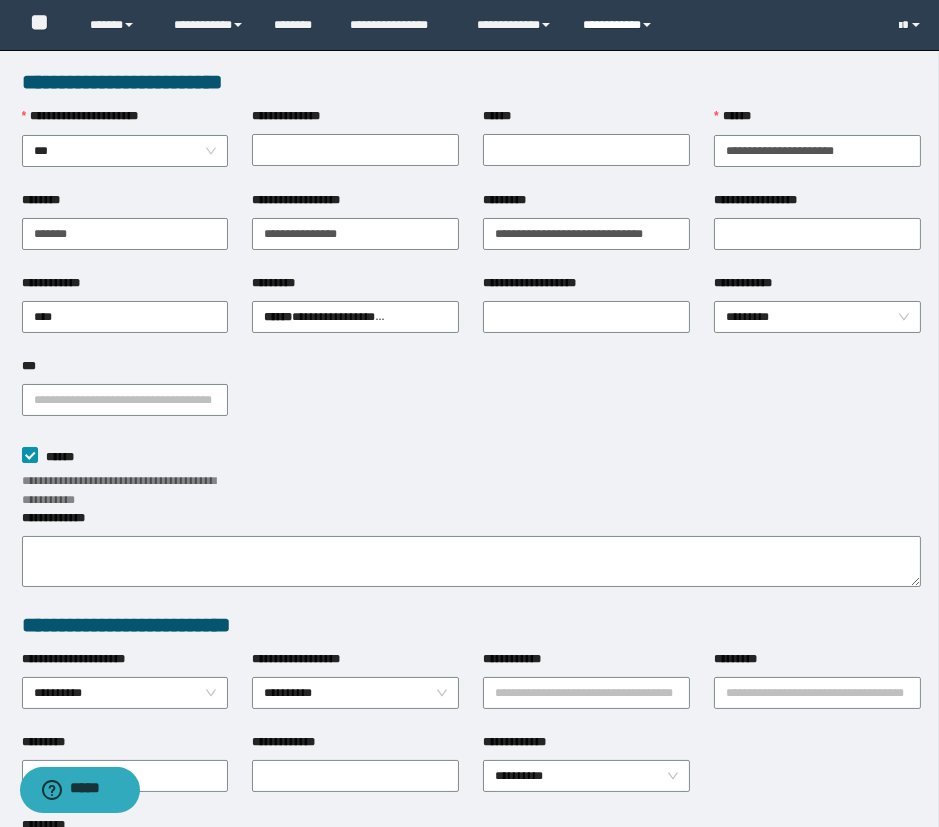 click on "**********" at bounding box center (620, 25) 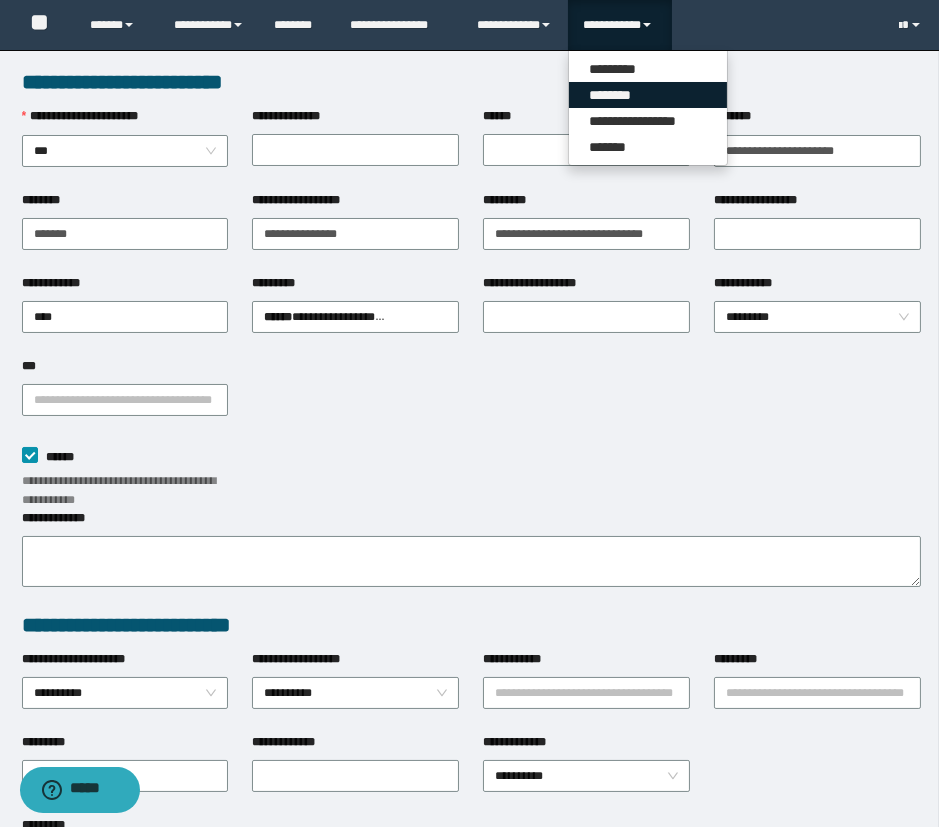 click on "********" at bounding box center [648, 95] 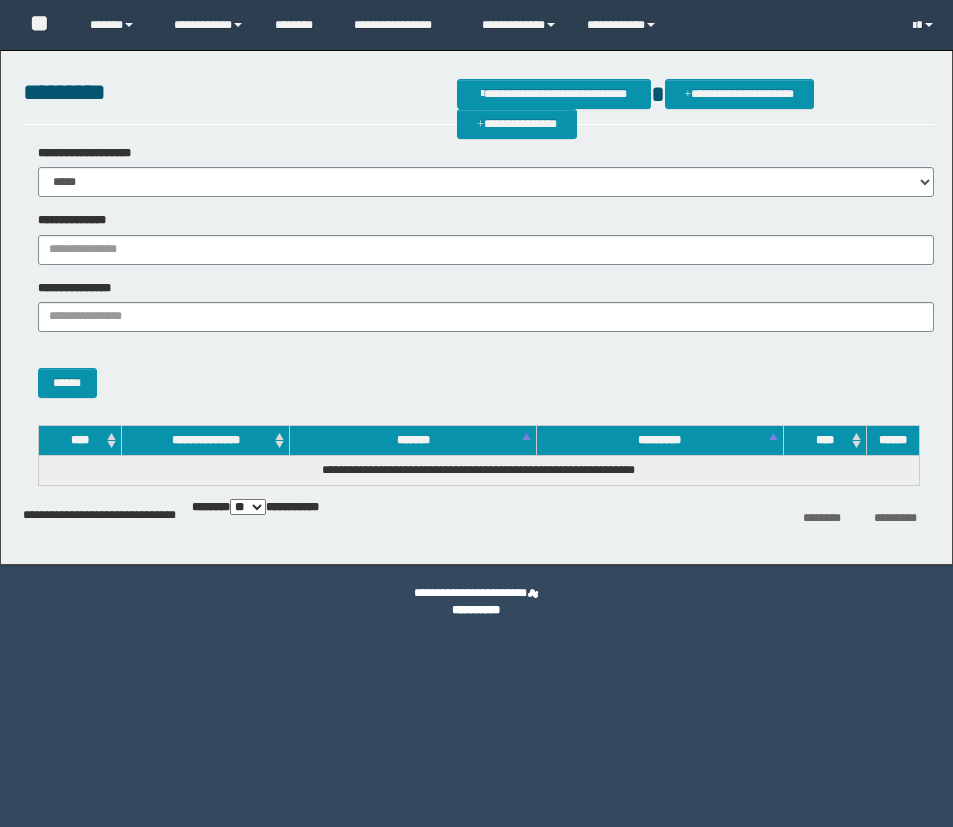 scroll, scrollTop: 0, scrollLeft: 0, axis: both 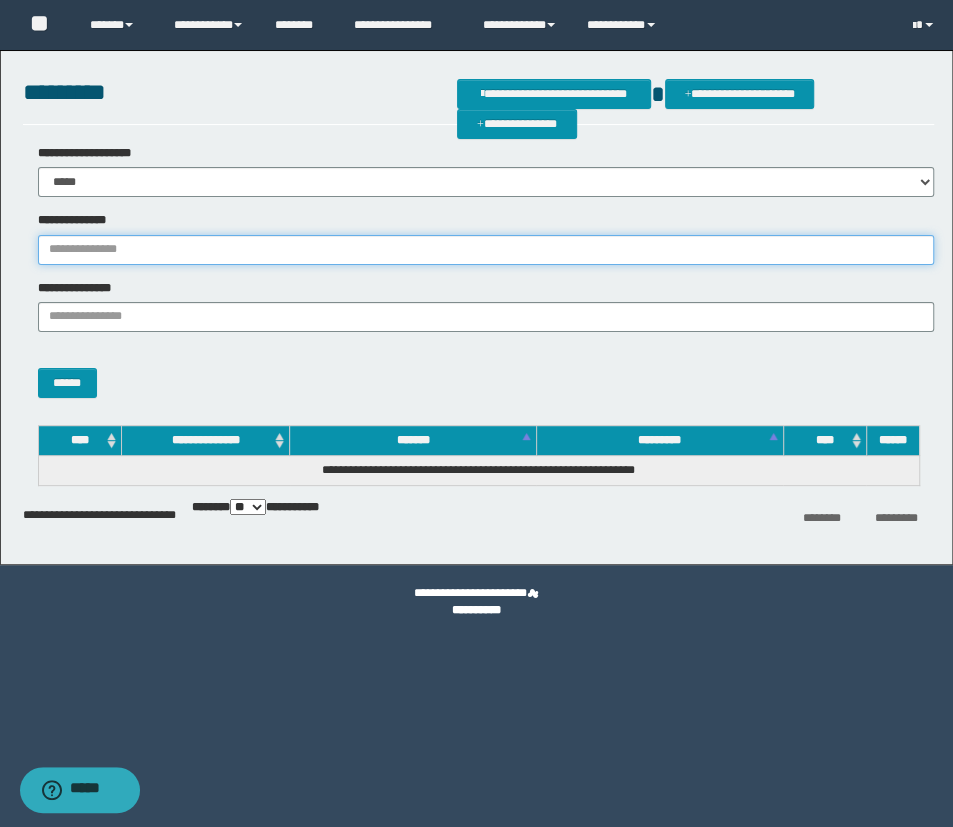 click on "**********" at bounding box center [486, 250] 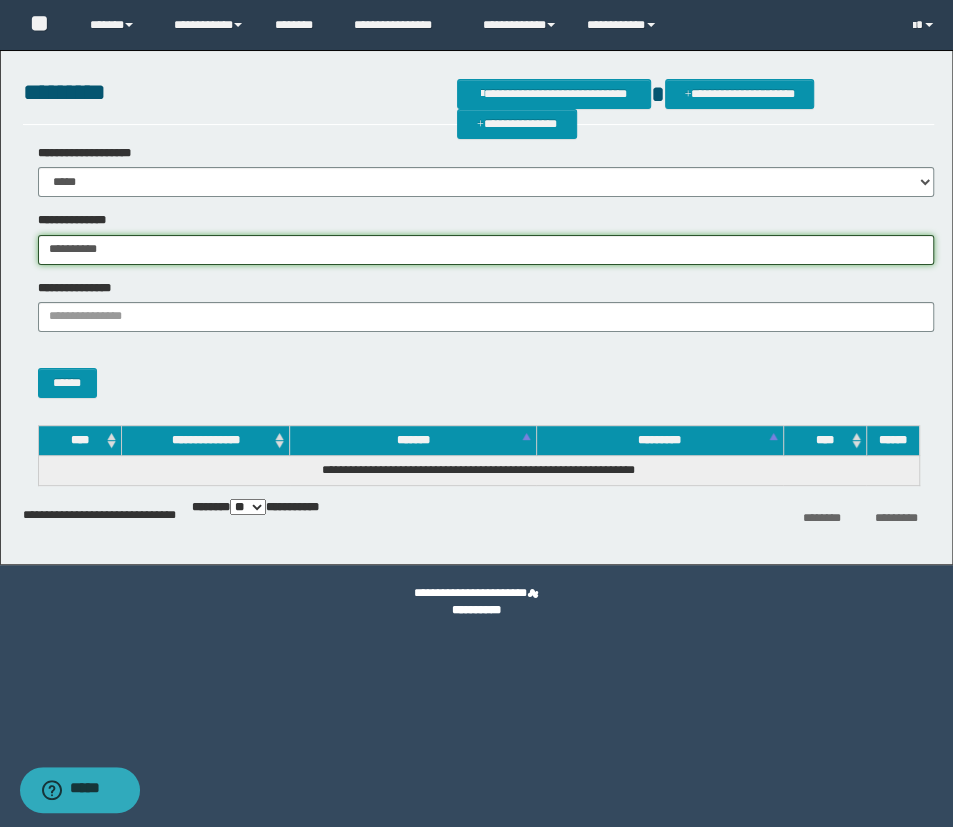 type on "**********" 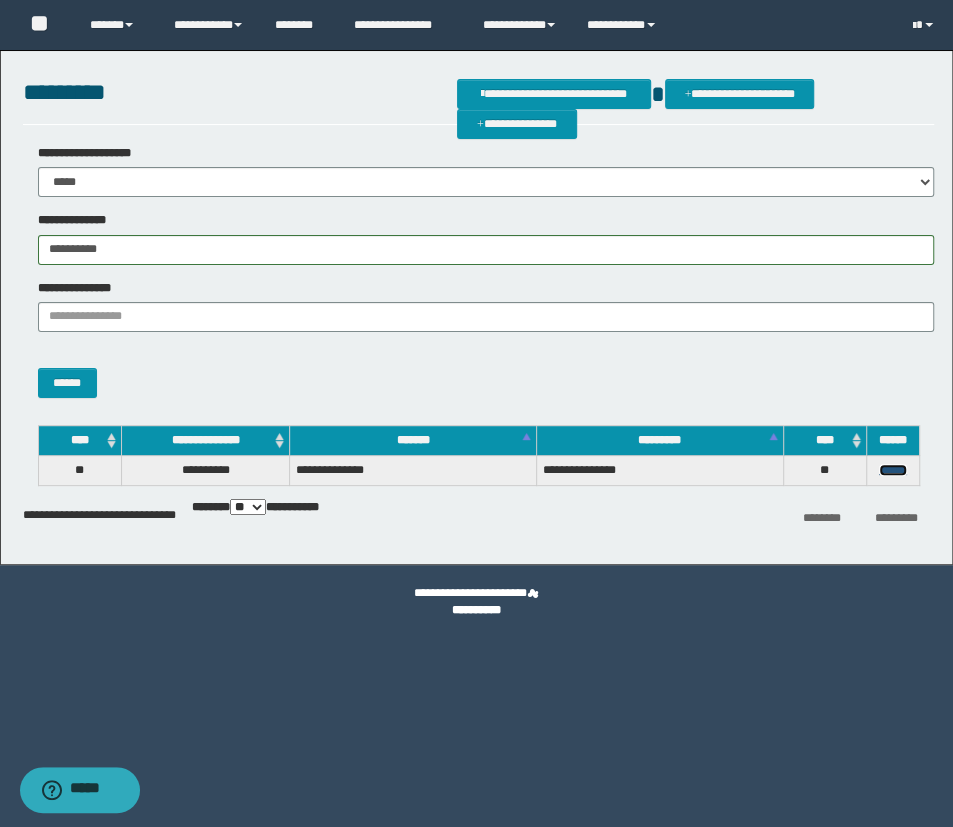click on "******" at bounding box center [893, 470] 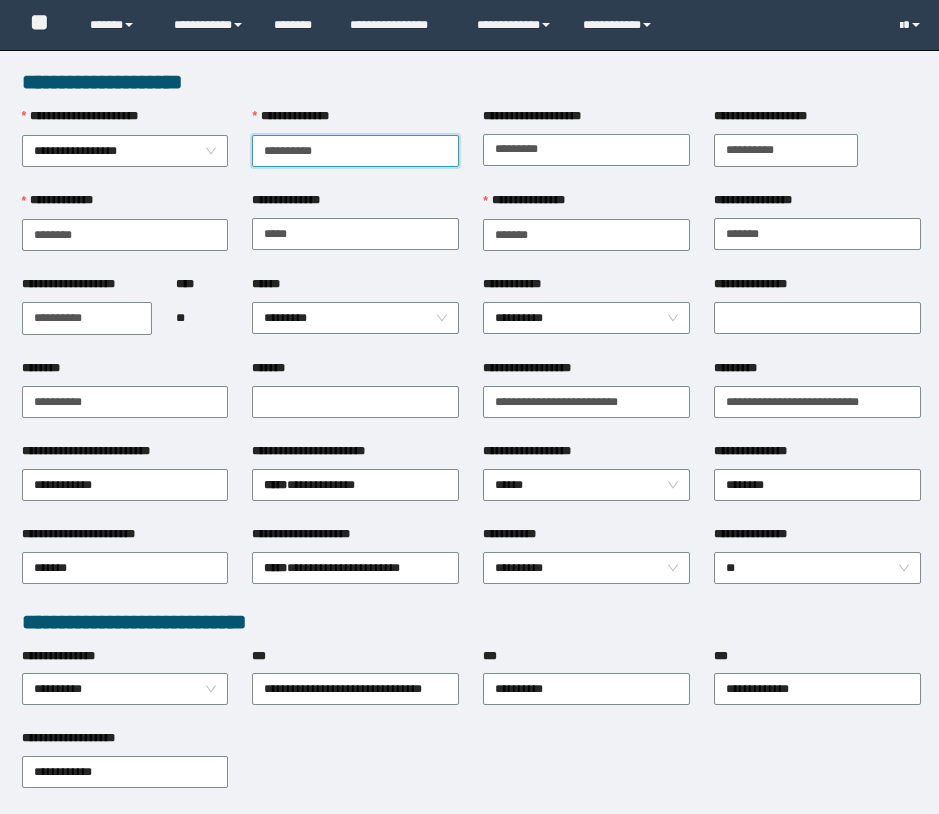 scroll, scrollTop: 0, scrollLeft: 0, axis: both 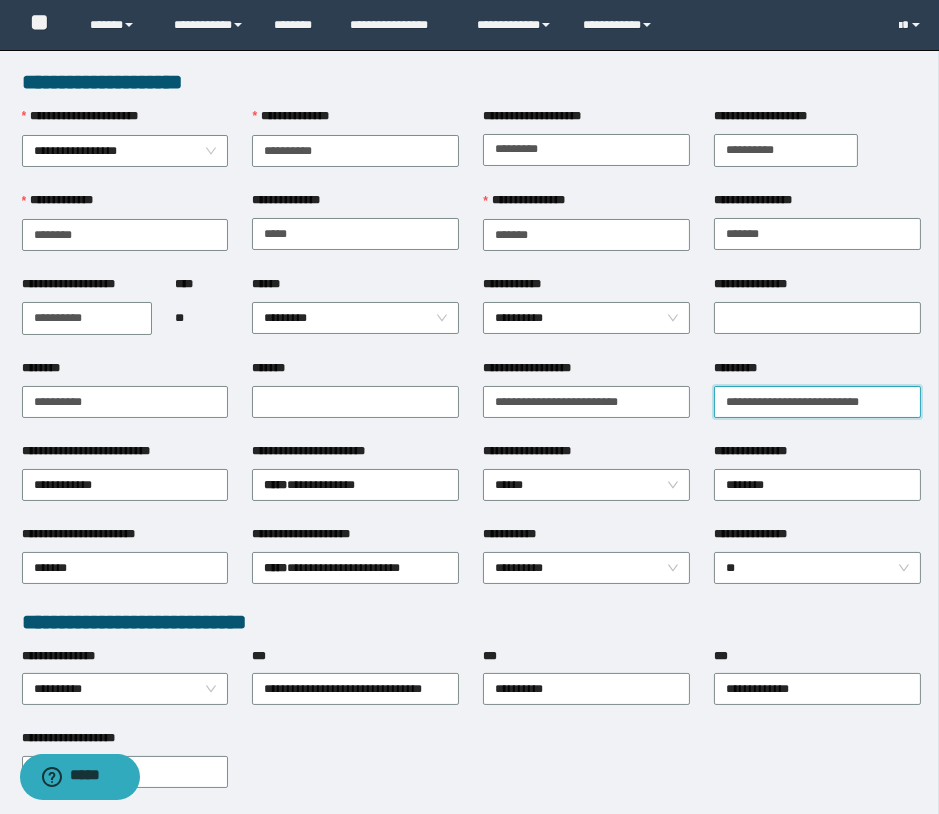 click on "*********" at bounding box center (817, 402) 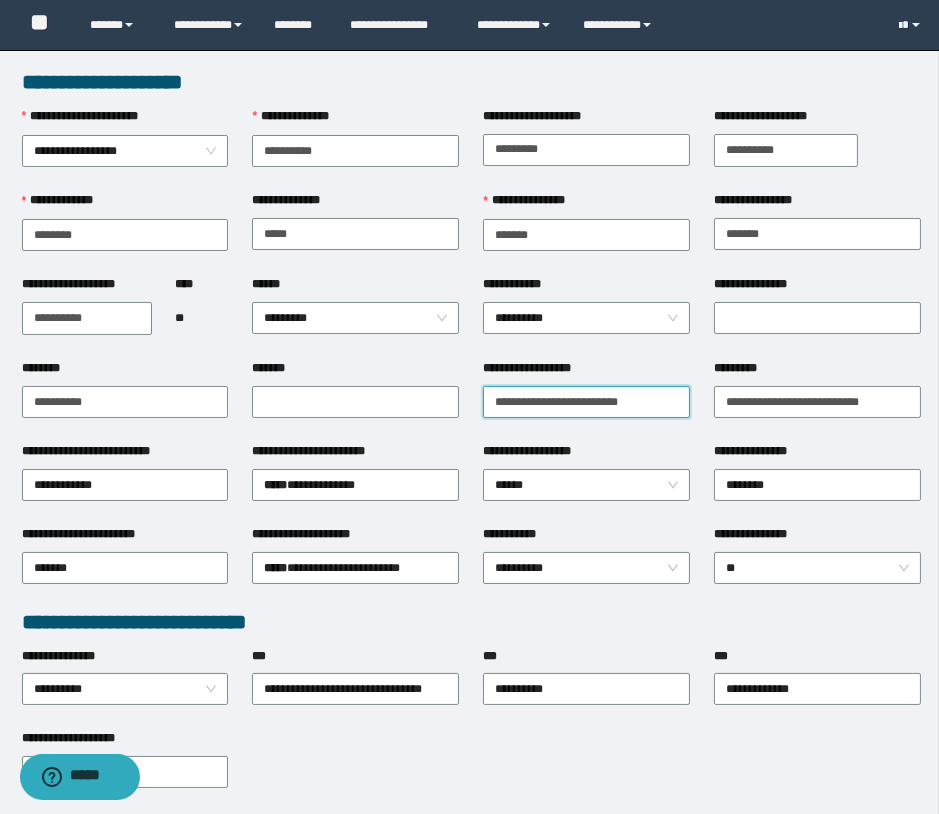 click on "**********" at bounding box center [586, 402] 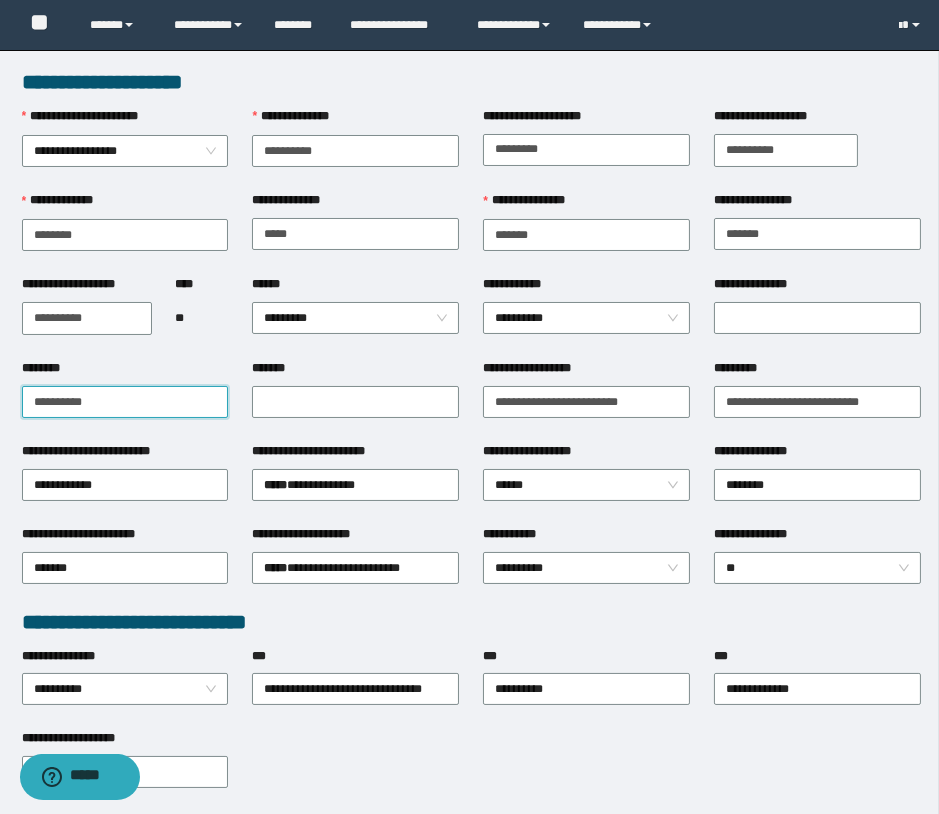 click on "********" at bounding box center (125, 402) 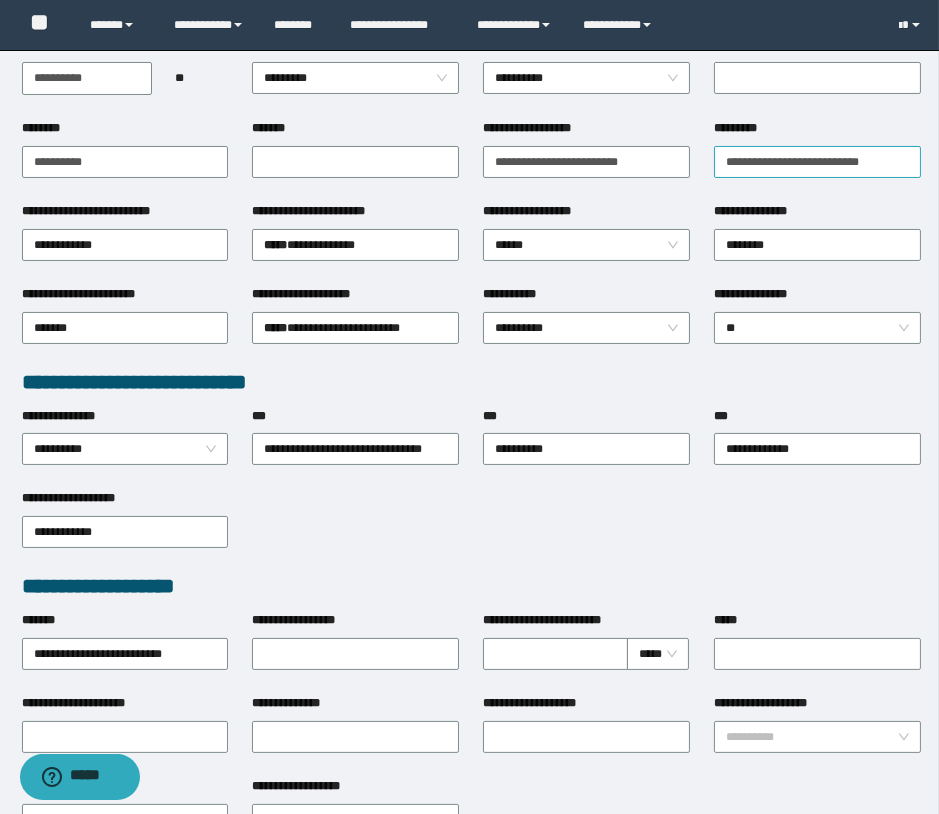 scroll, scrollTop: 272, scrollLeft: 0, axis: vertical 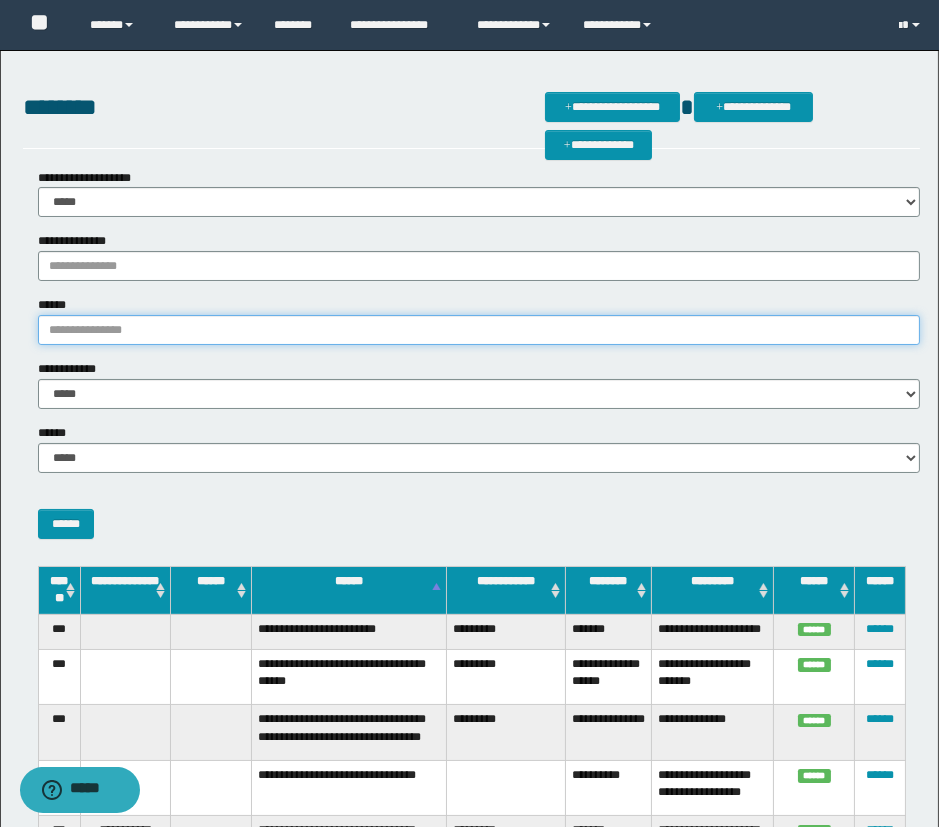 click on "******" at bounding box center (479, 330) 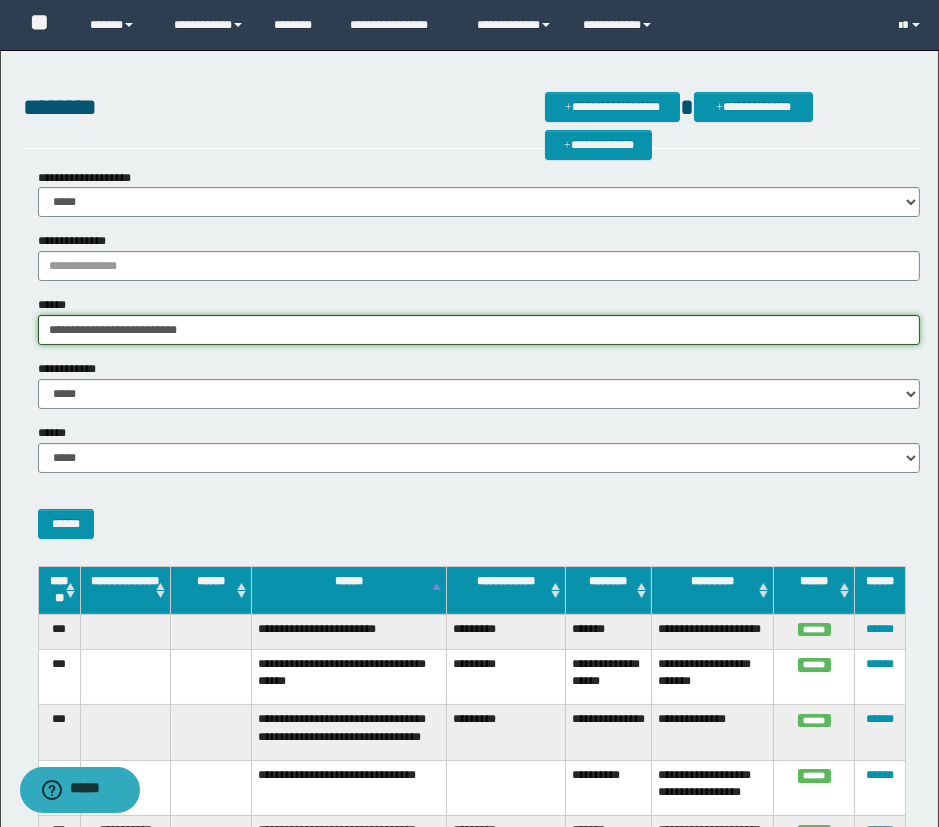 click on "**********" at bounding box center [479, 330] 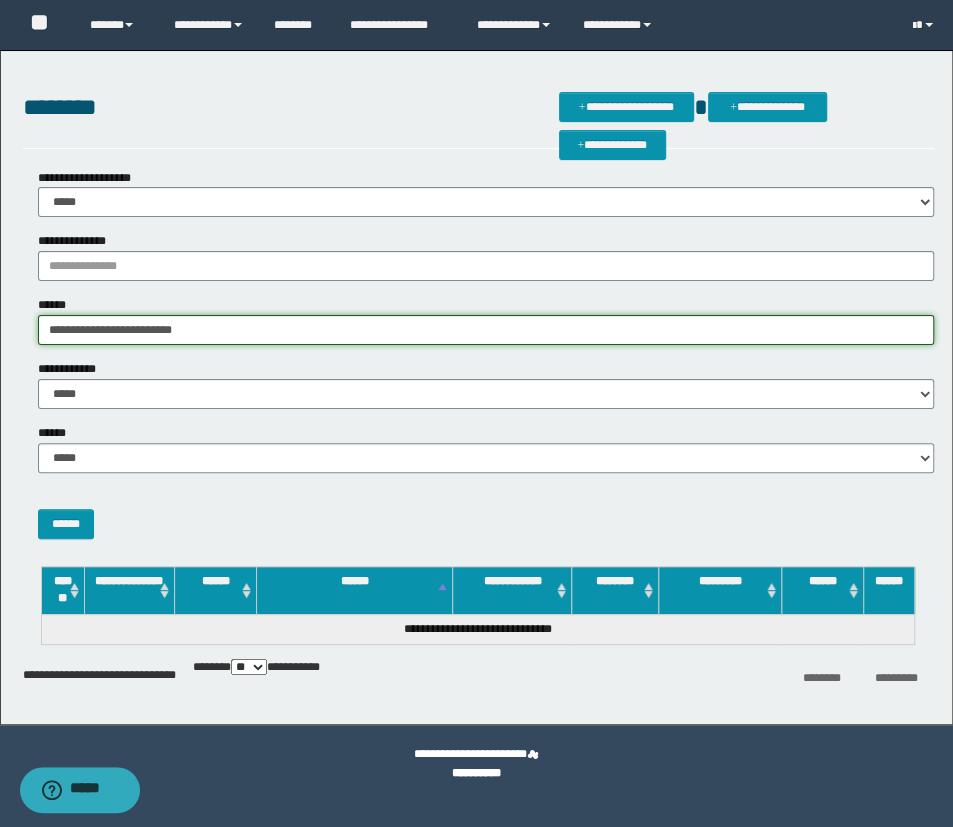 drag, startPoint x: 275, startPoint y: 322, endPoint x: 167, endPoint y: 320, distance: 108.01852 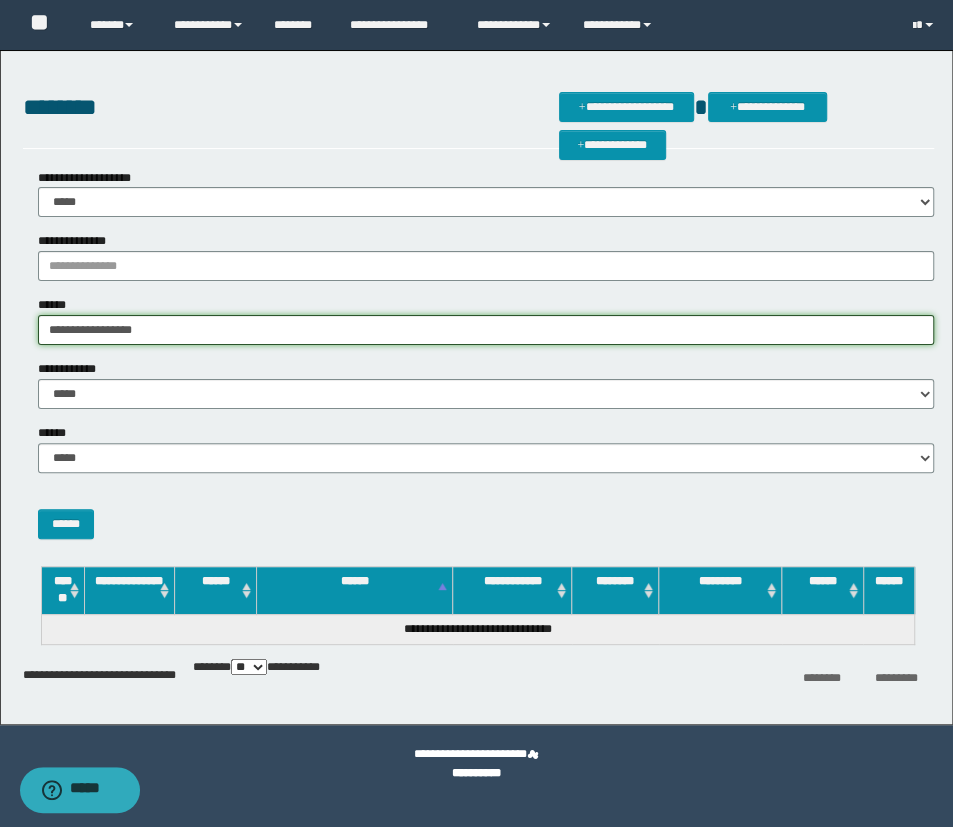 type on "**********" 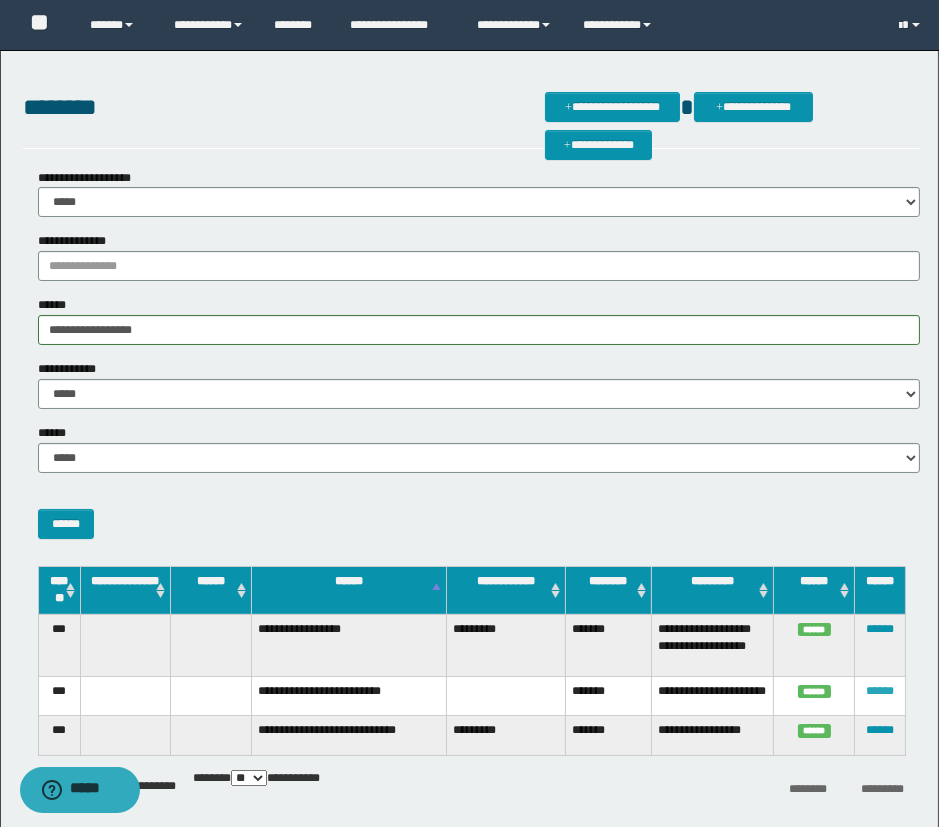 click on "******" at bounding box center [880, 691] 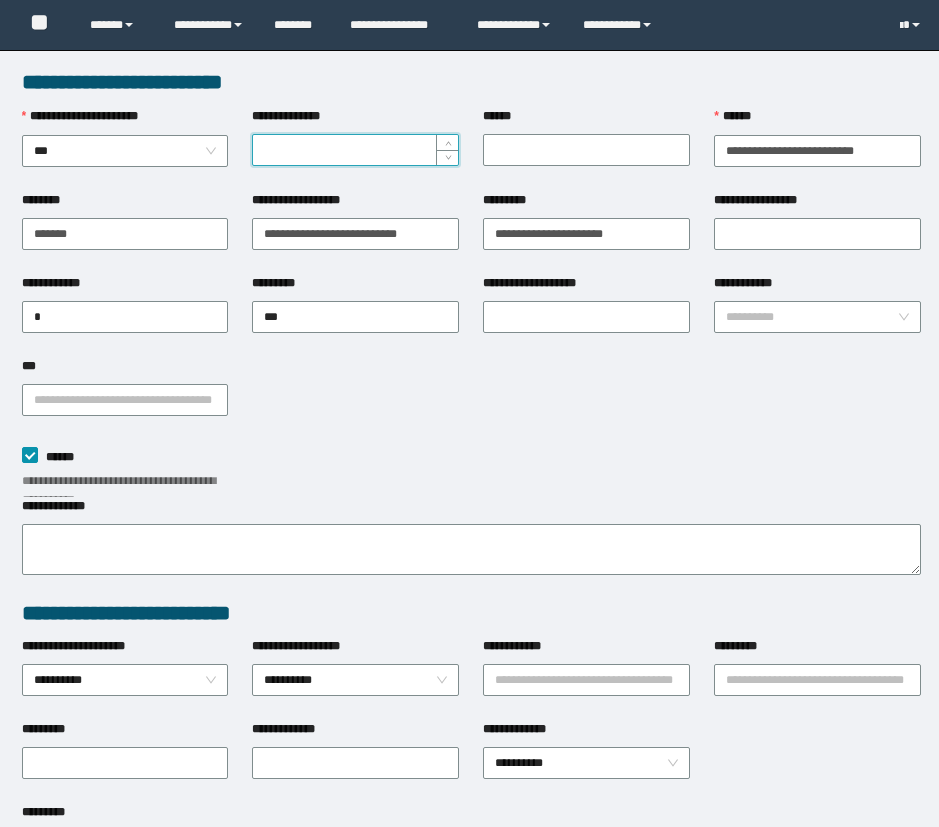 scroll, scrollTop: 0, scrollLeft: 0, axis: both 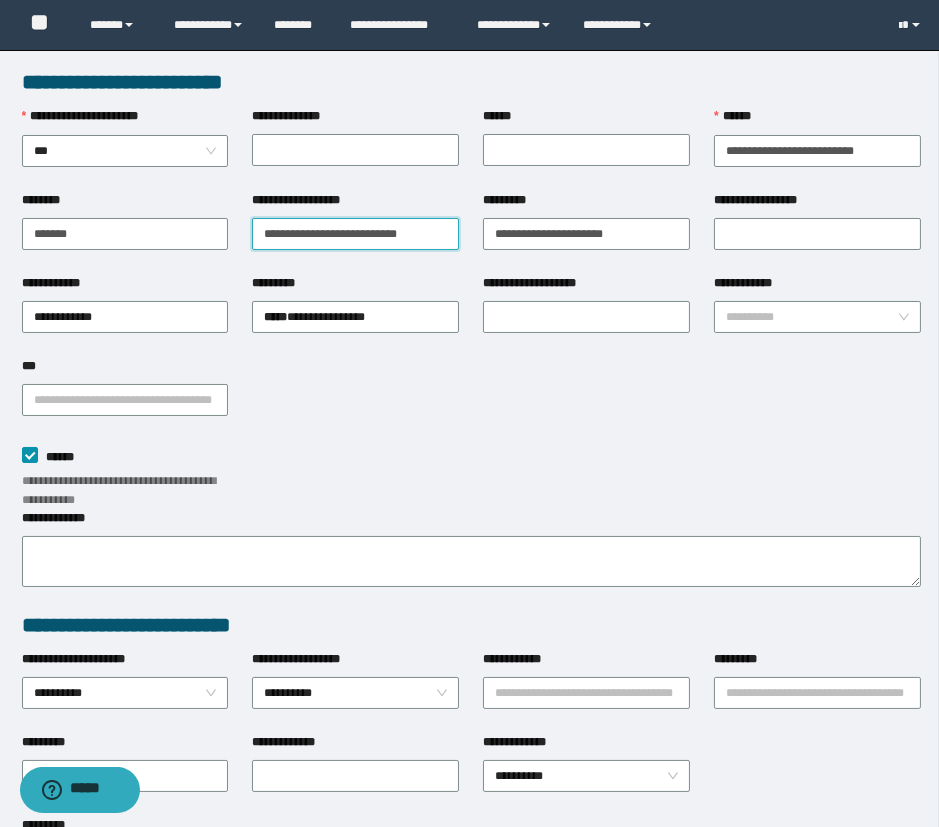 click on "**********" at bounding box center (355, 234) 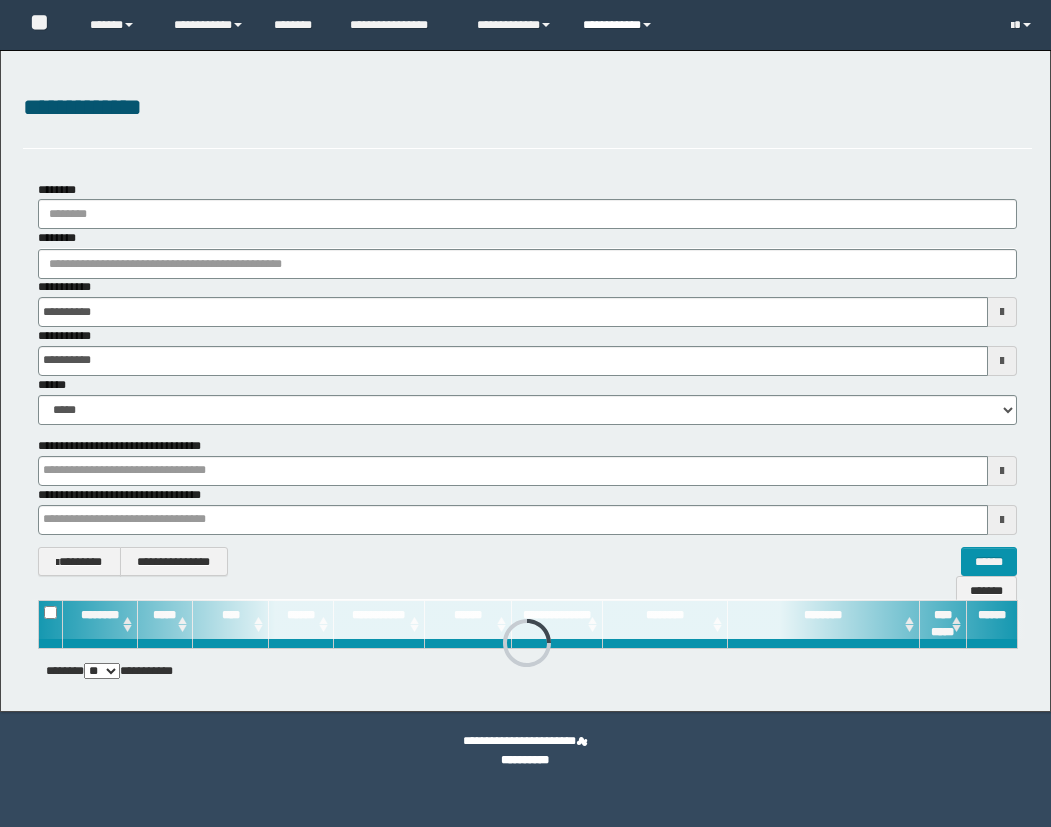 scroll, scrollTop: 0, scrollLeft: 0, axis: both 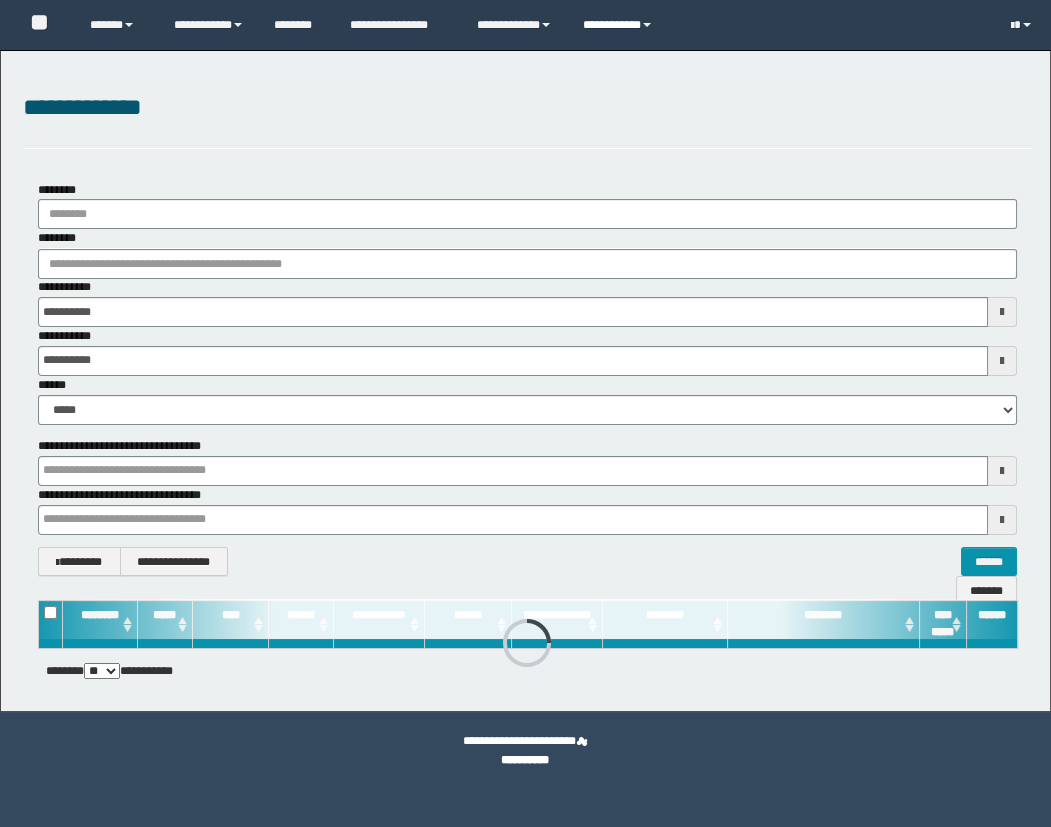 click on "**********" at bounding box center [620, 25] 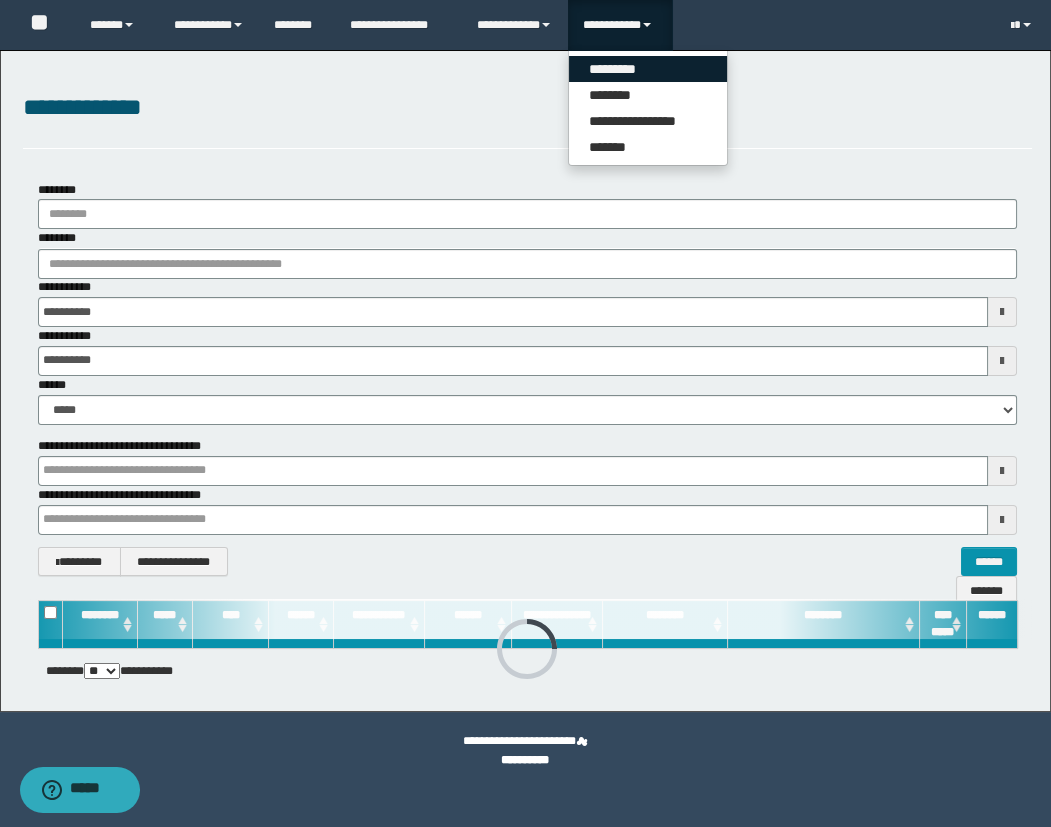 click on "*********" at bounding box center [648, 69] 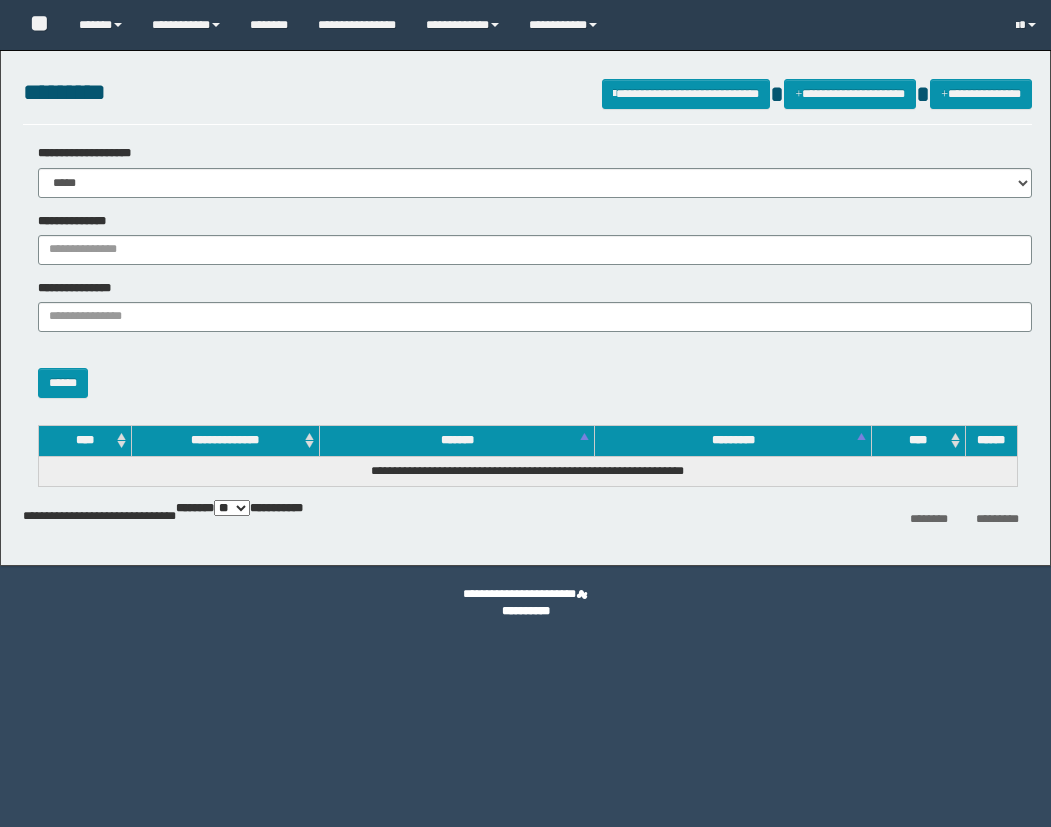 scroll, scrollTop: 0, scrollLeft: 0, axis: both 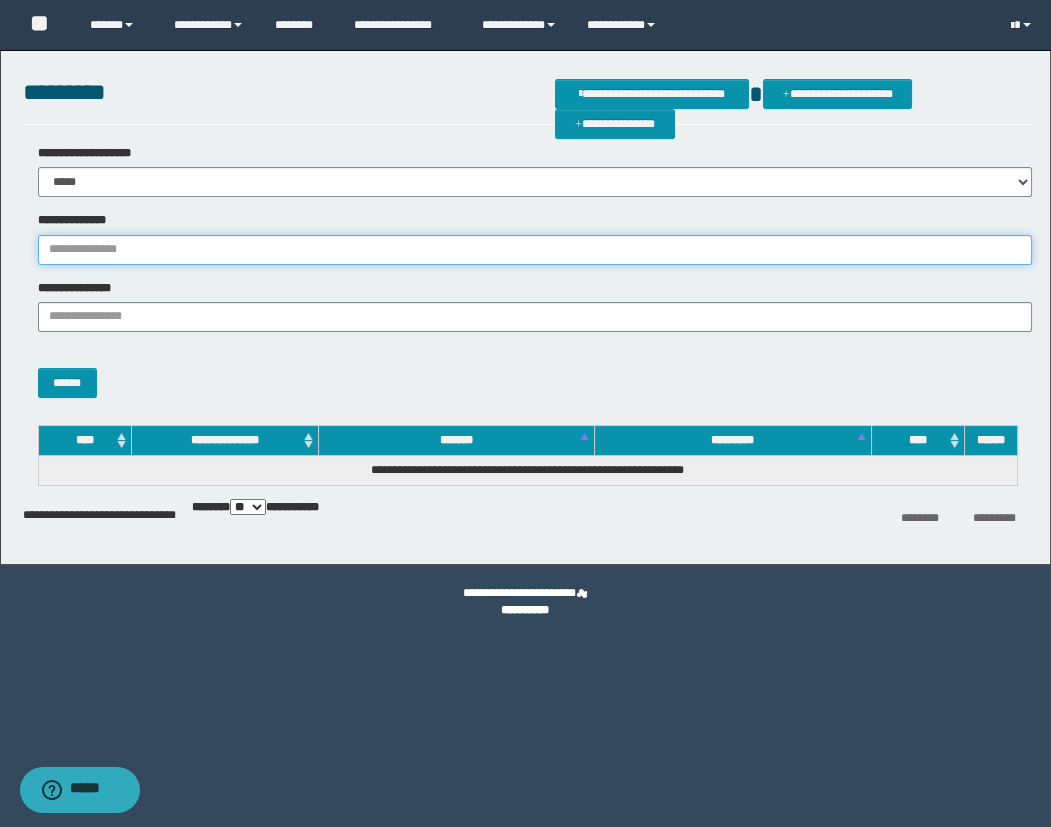 click on "**********" at bounding box center [535, 250] 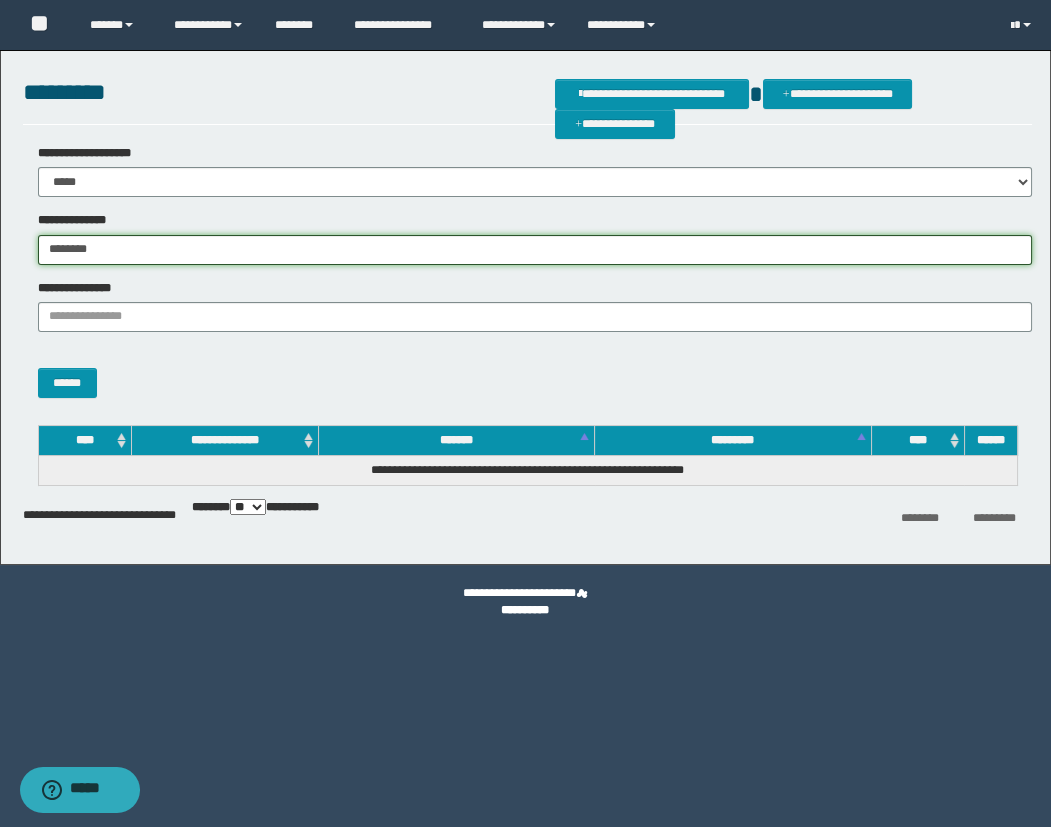 type on "********" 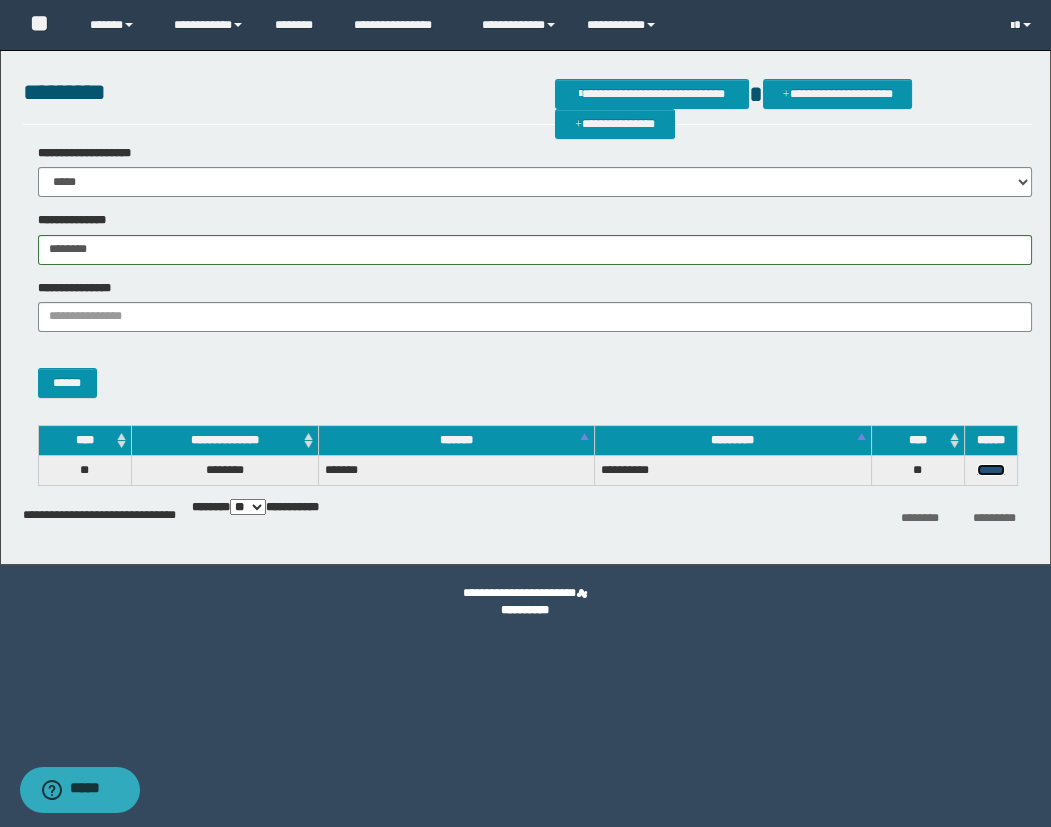 click on "******" at bounding box center (991, 470) 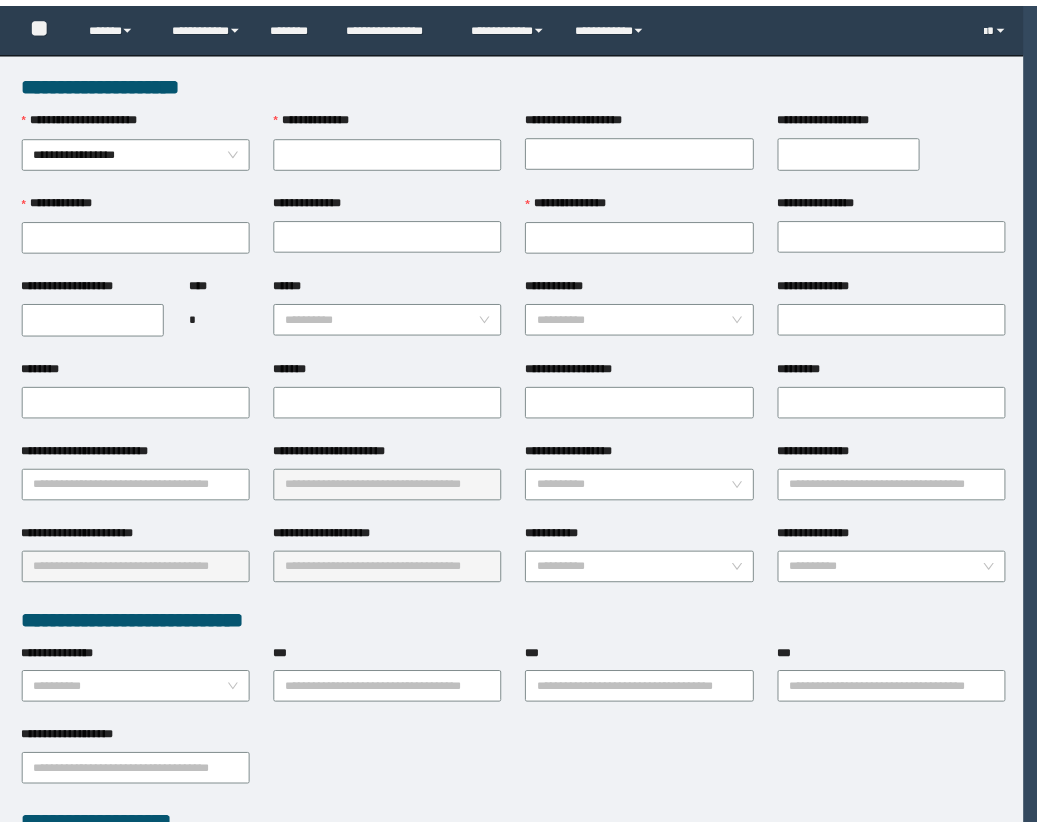 scroll, scrollTop: 0, scrollLeft: 0, axis: both 